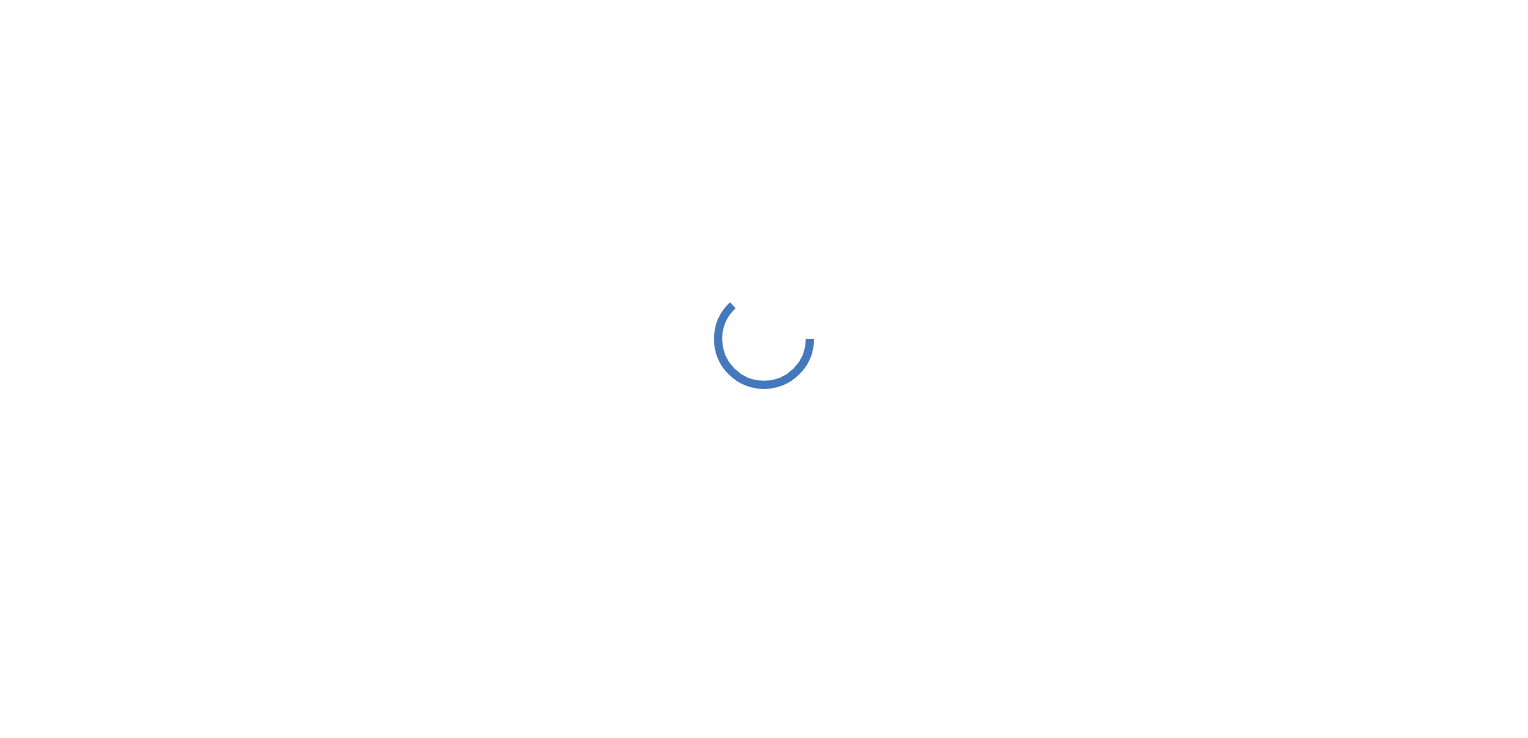 scroll, scrollTop: 0, scrollLeft: 0, axis: both 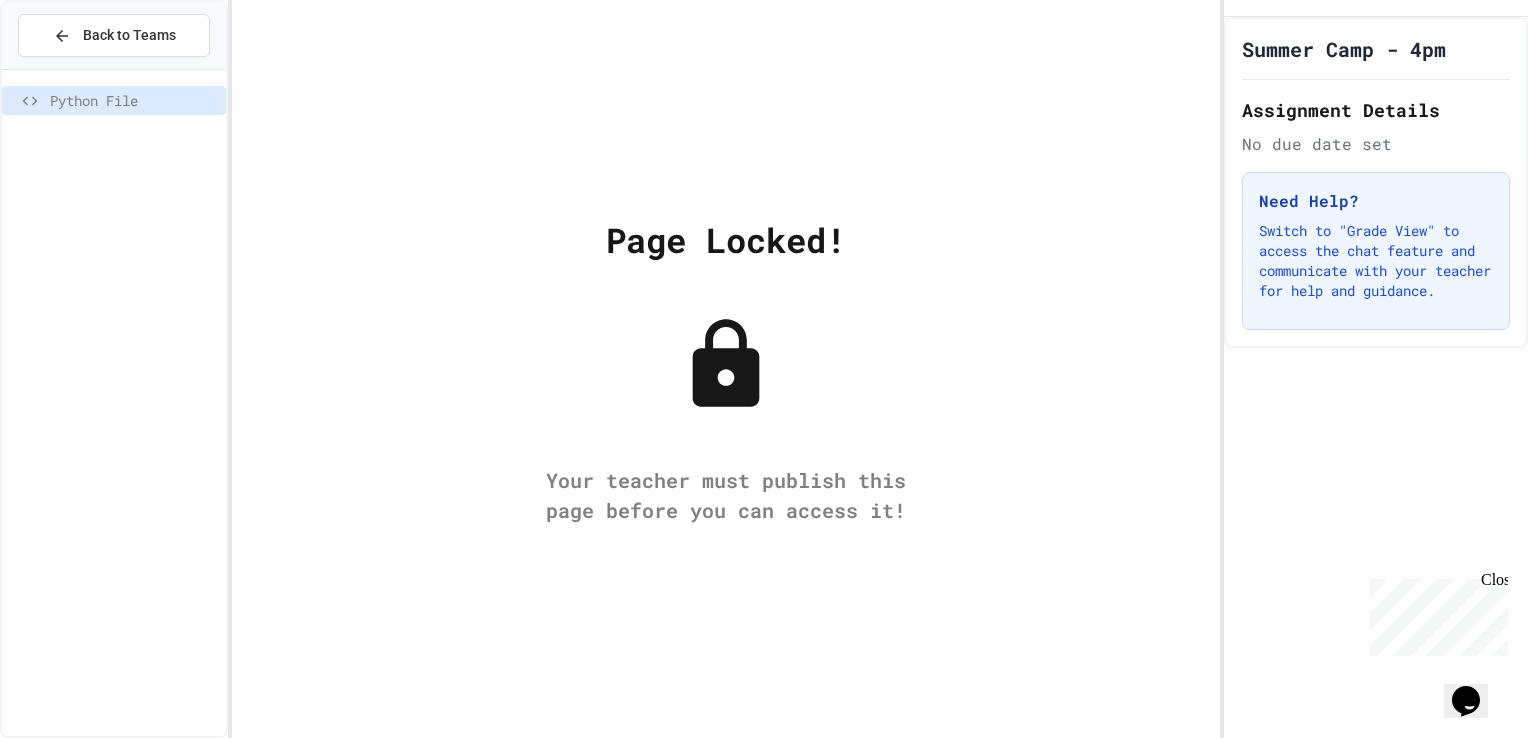 click on "Page Locked! Your teacher must publish this page before you can access it!" at bounding box center [726, 369] 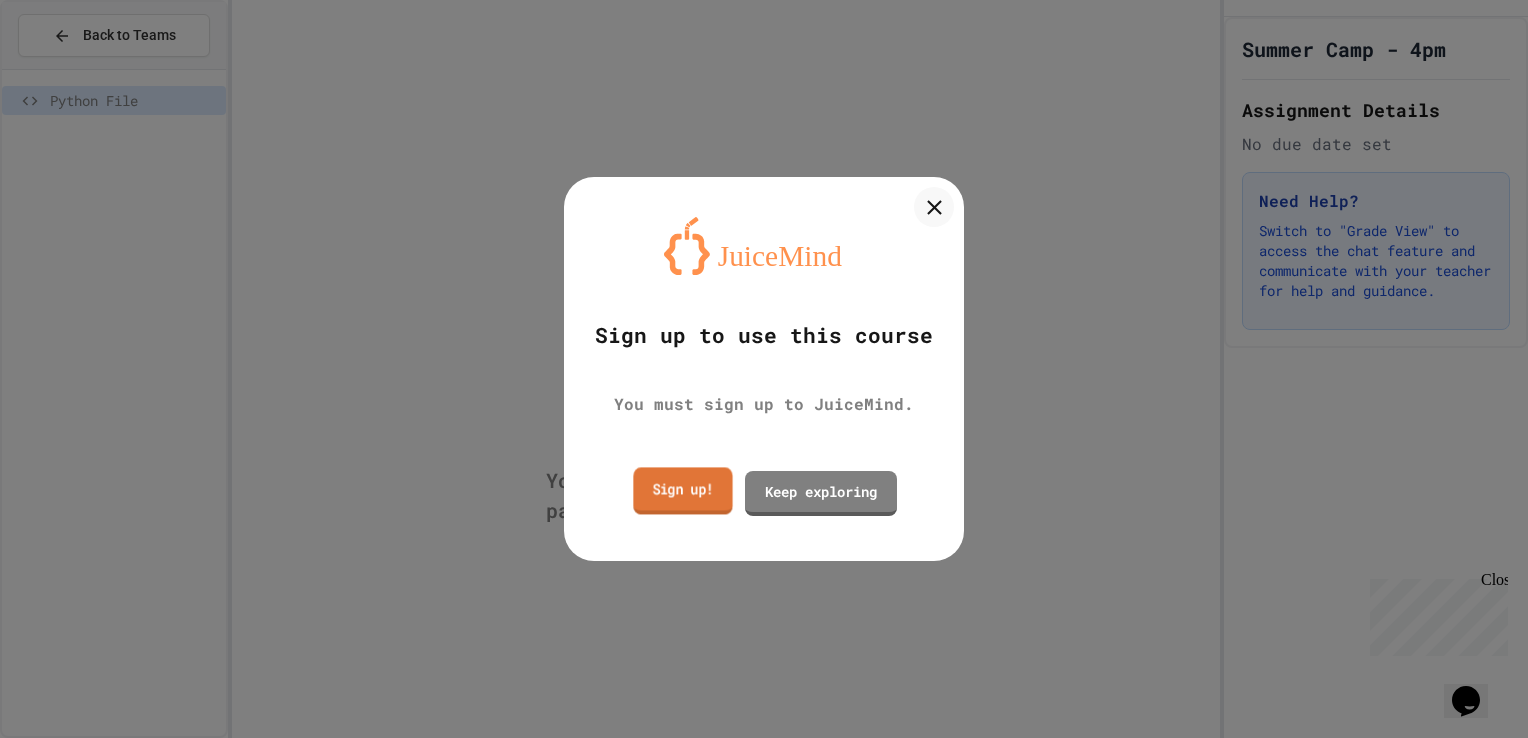 click on "Sign up!" at bounding box center [682, 490] 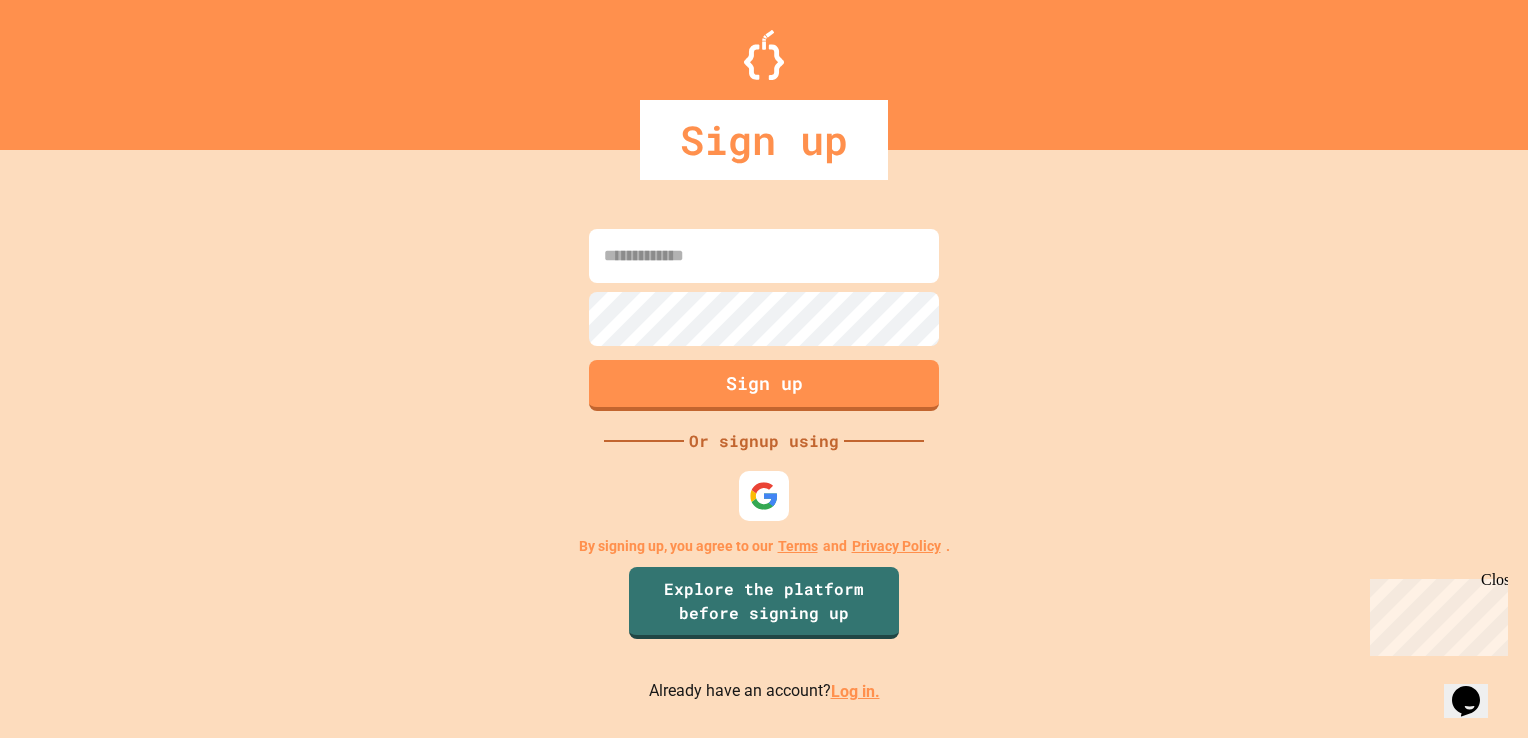 click on "Log in." at bounding box center [855, 691] 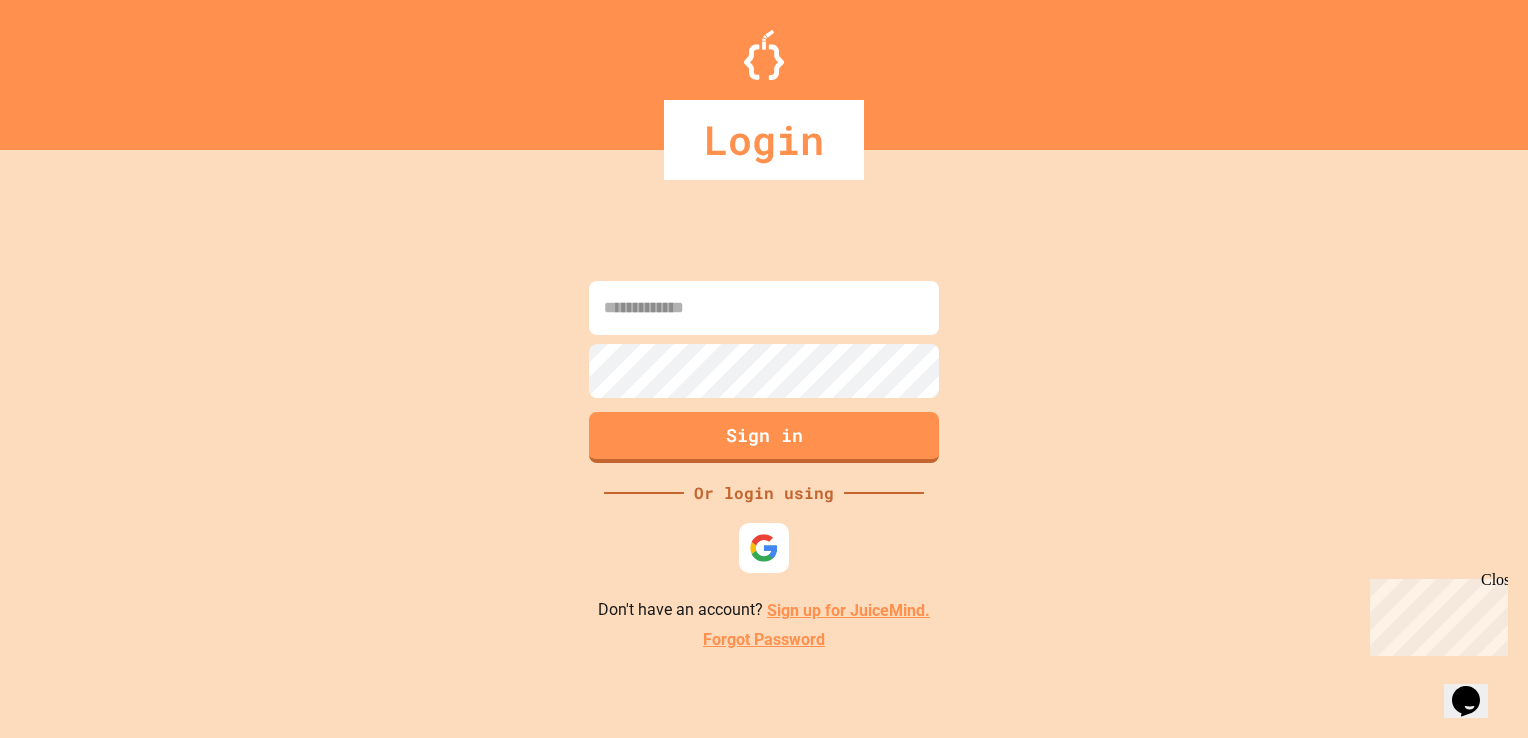click at bounding box center (764, 308) 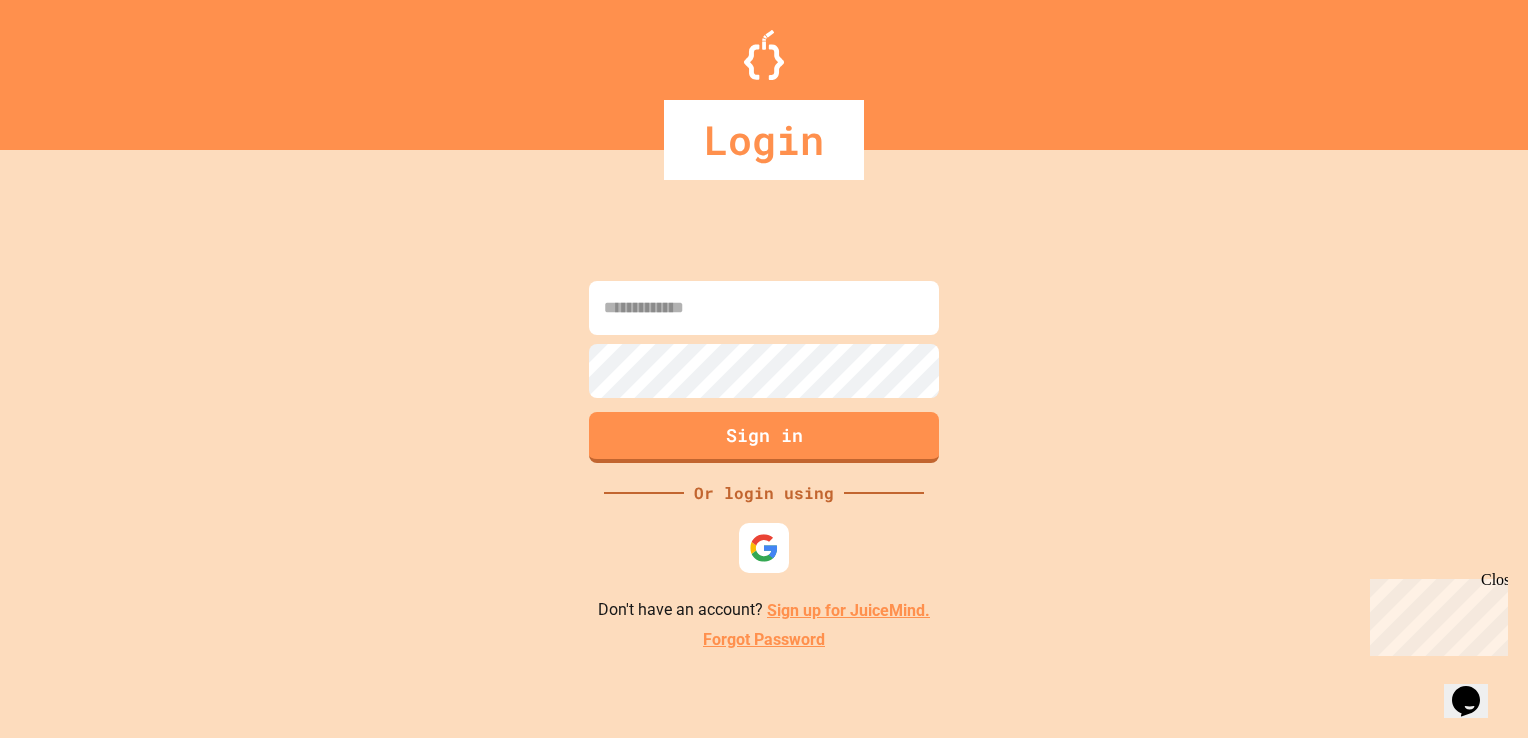 type on "**********" 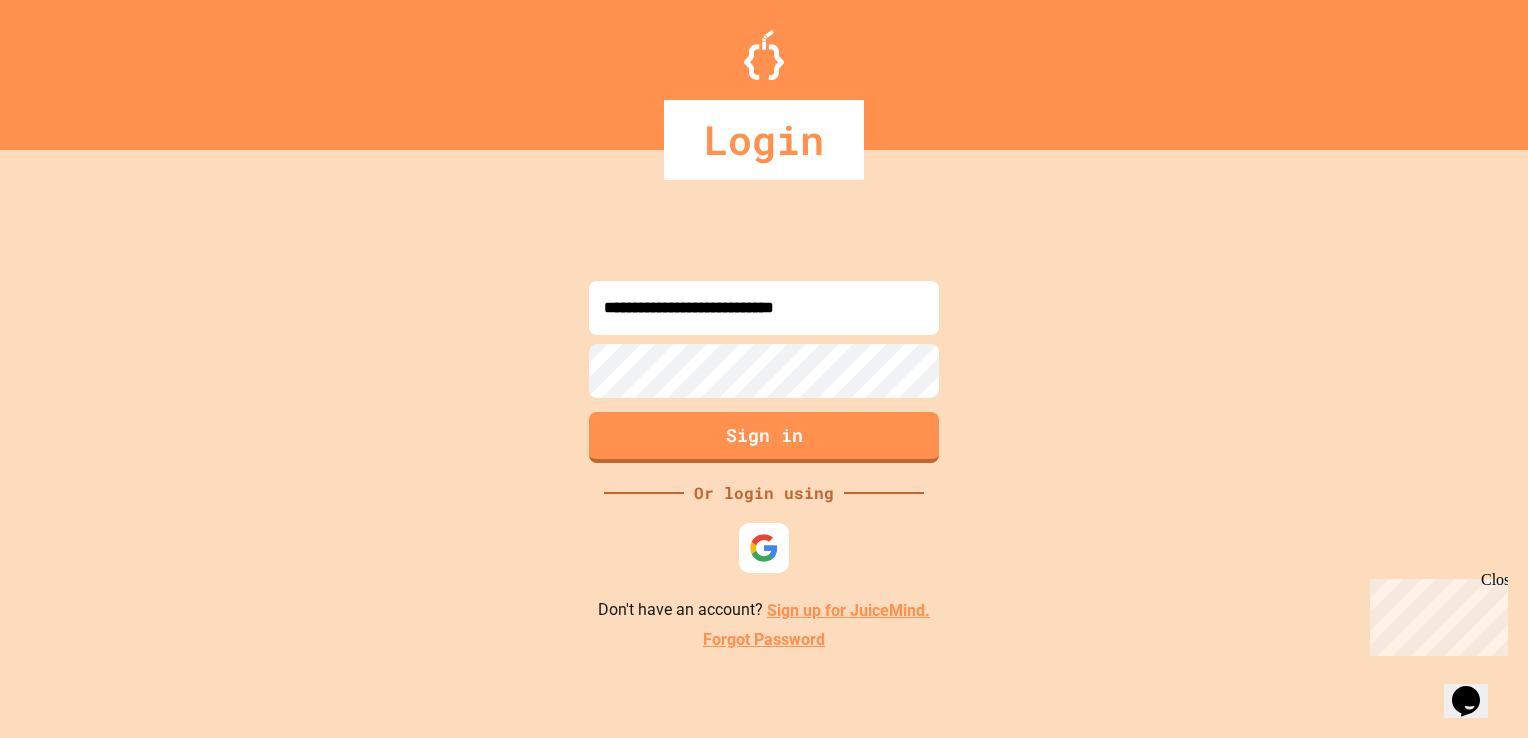 click on "**********" at bounding box center (764, 464) 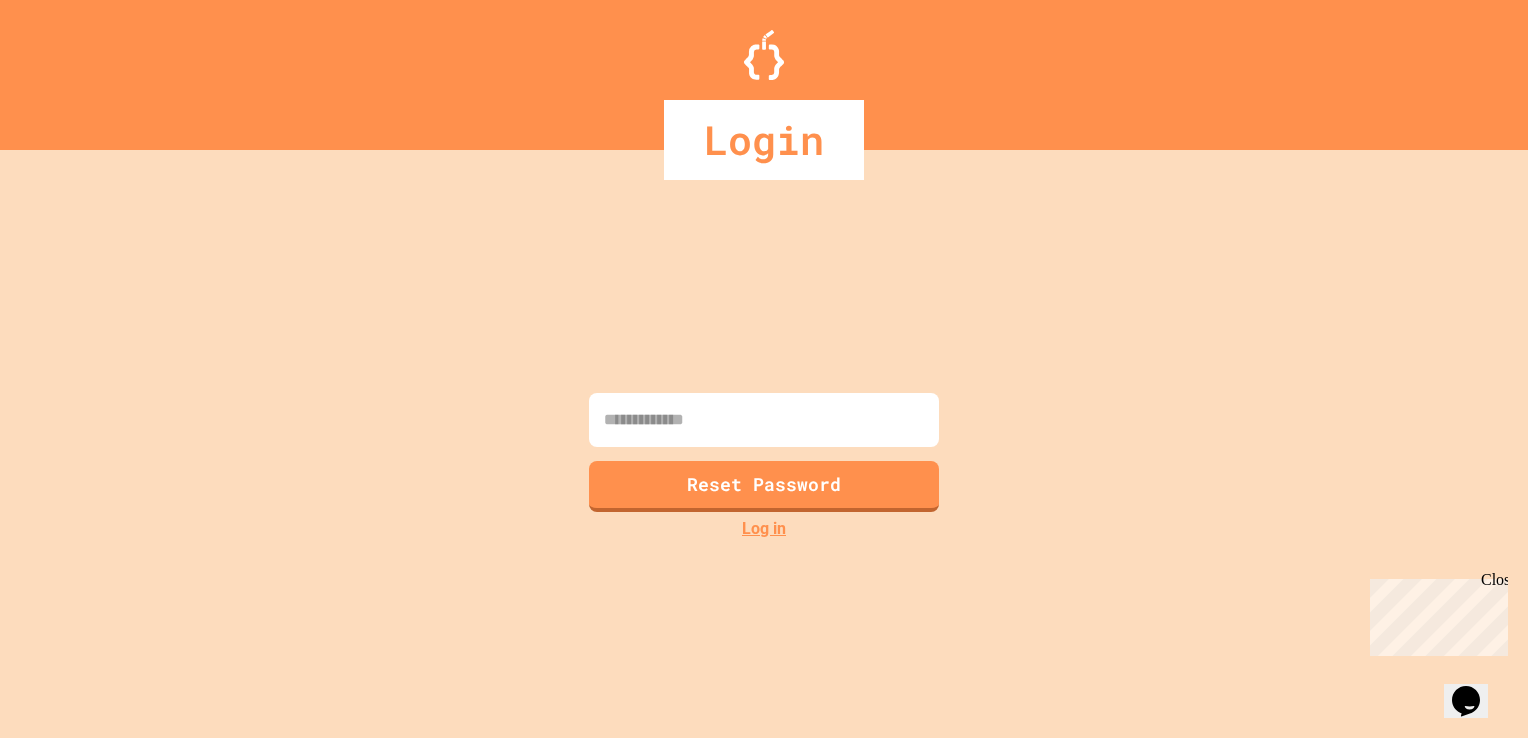 click at bounding box center (764, 420) 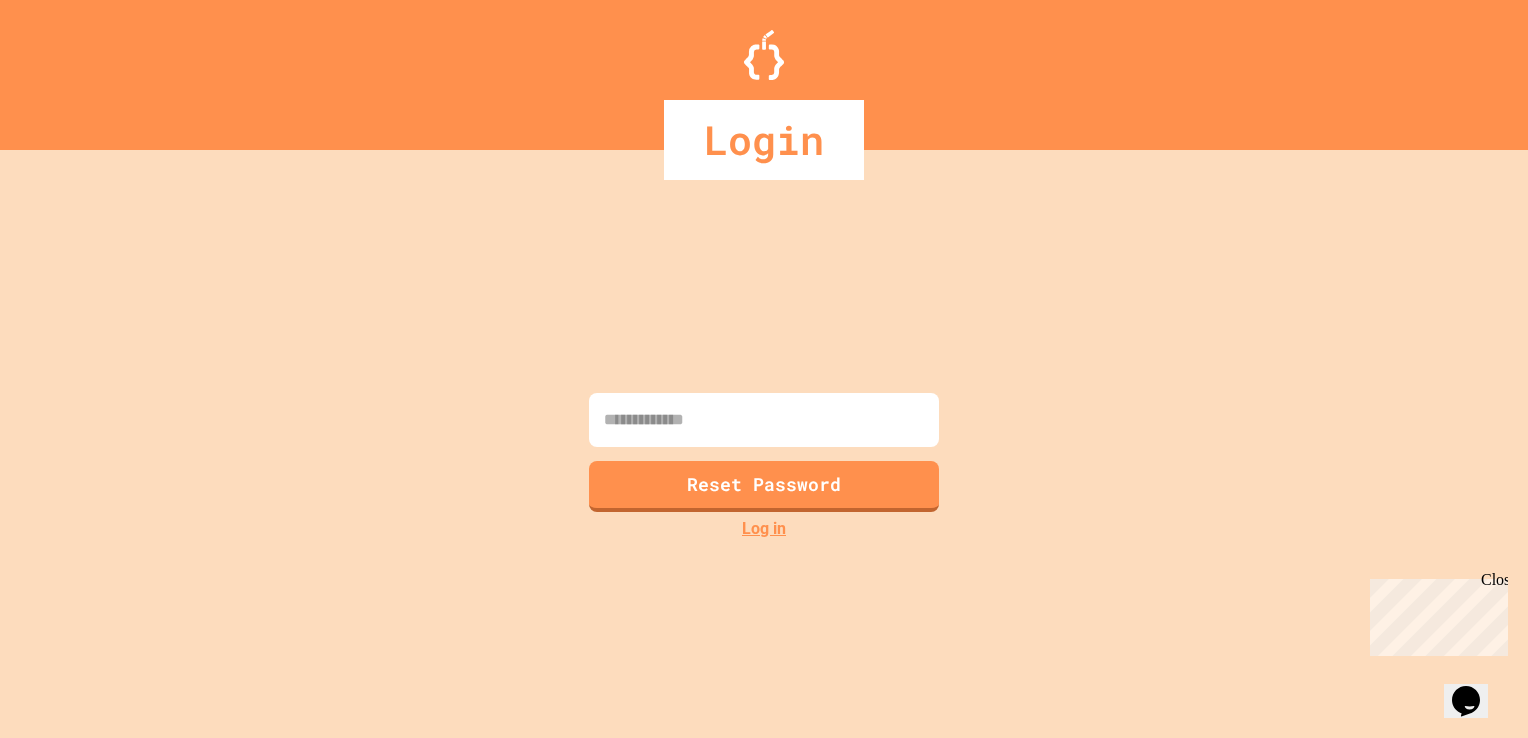 type on "**********" 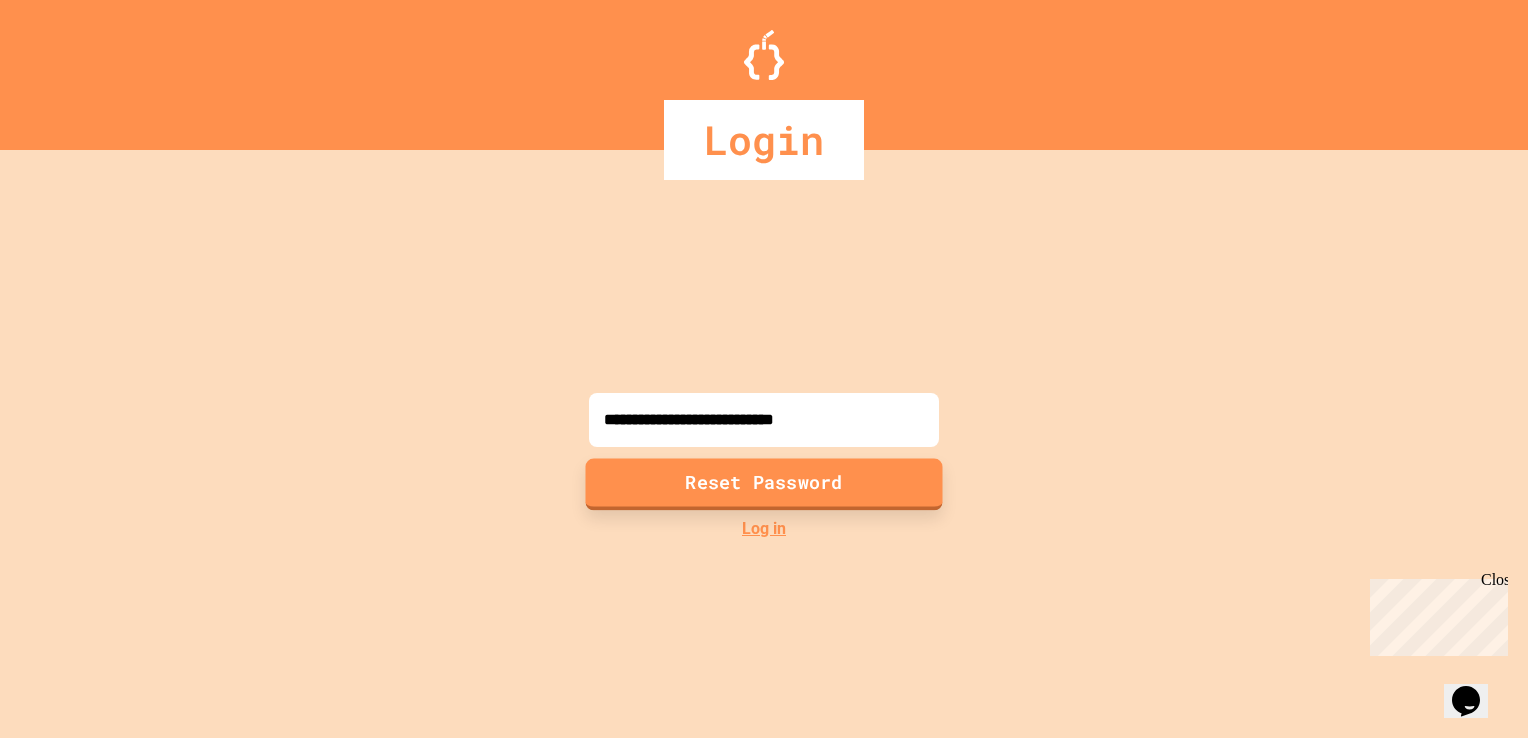 click on "Reset Password" at bounding box center [764, 484] 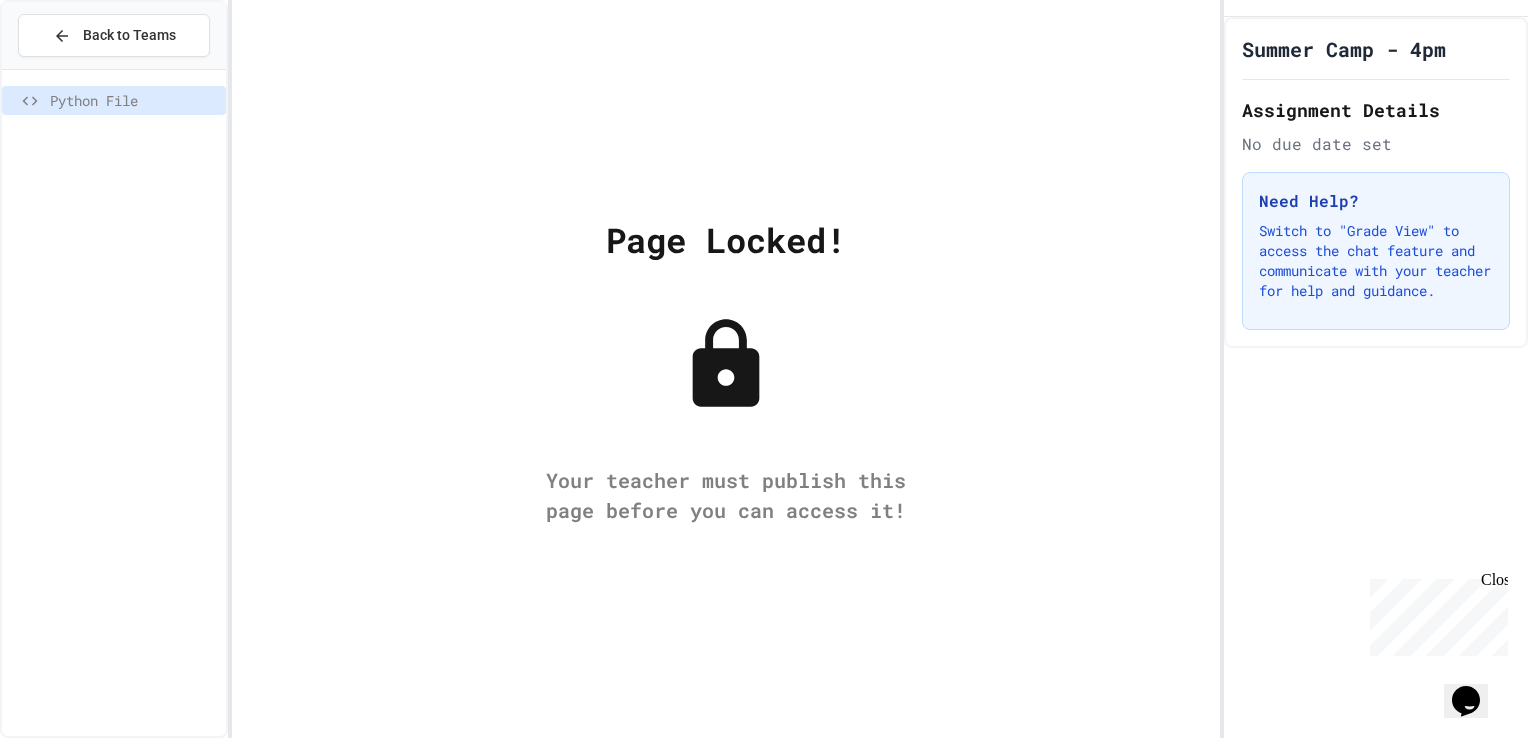 click on "Your teacher must publish this page before you can access it!" at bounding box center (726, 495) 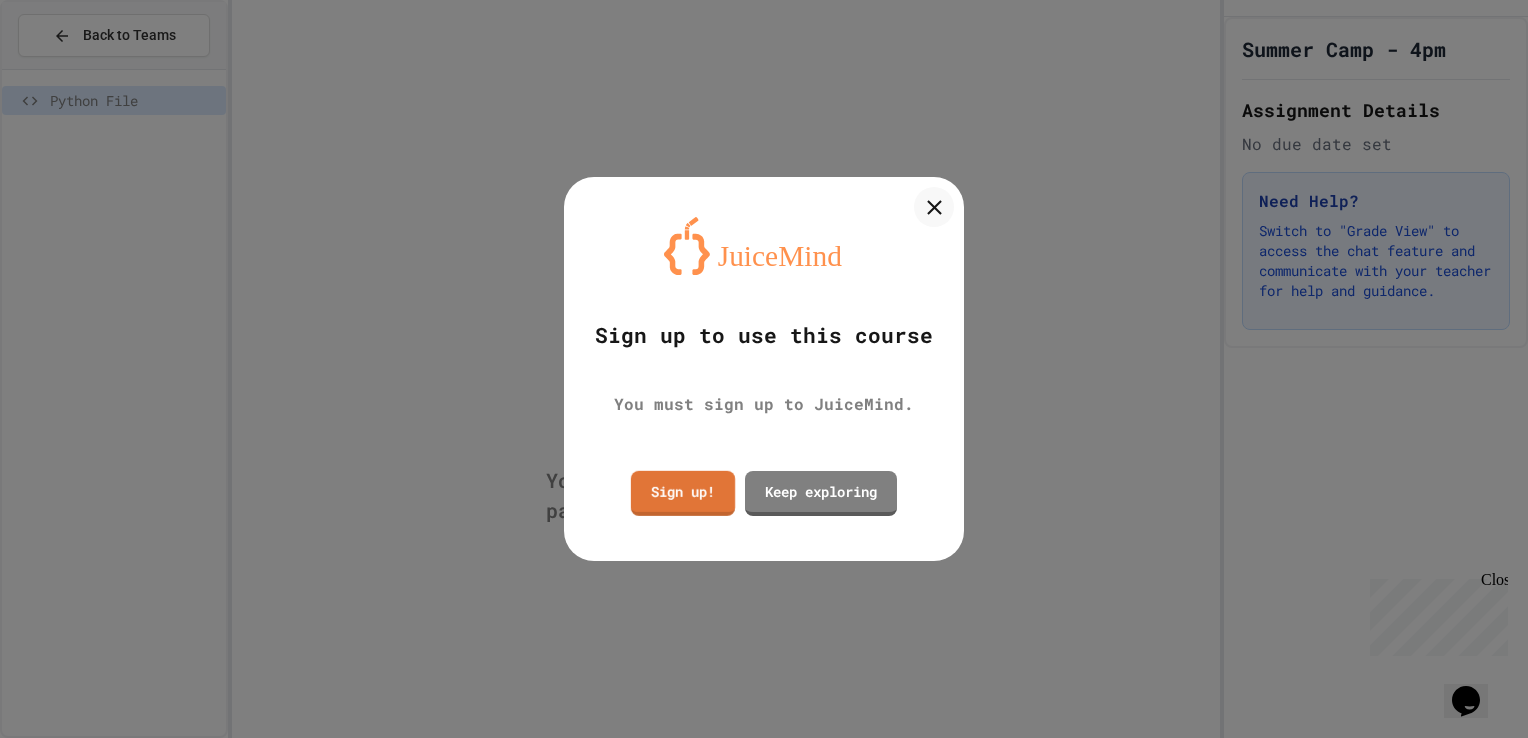 click on "Sign up!" at bounding box center [683, 492] 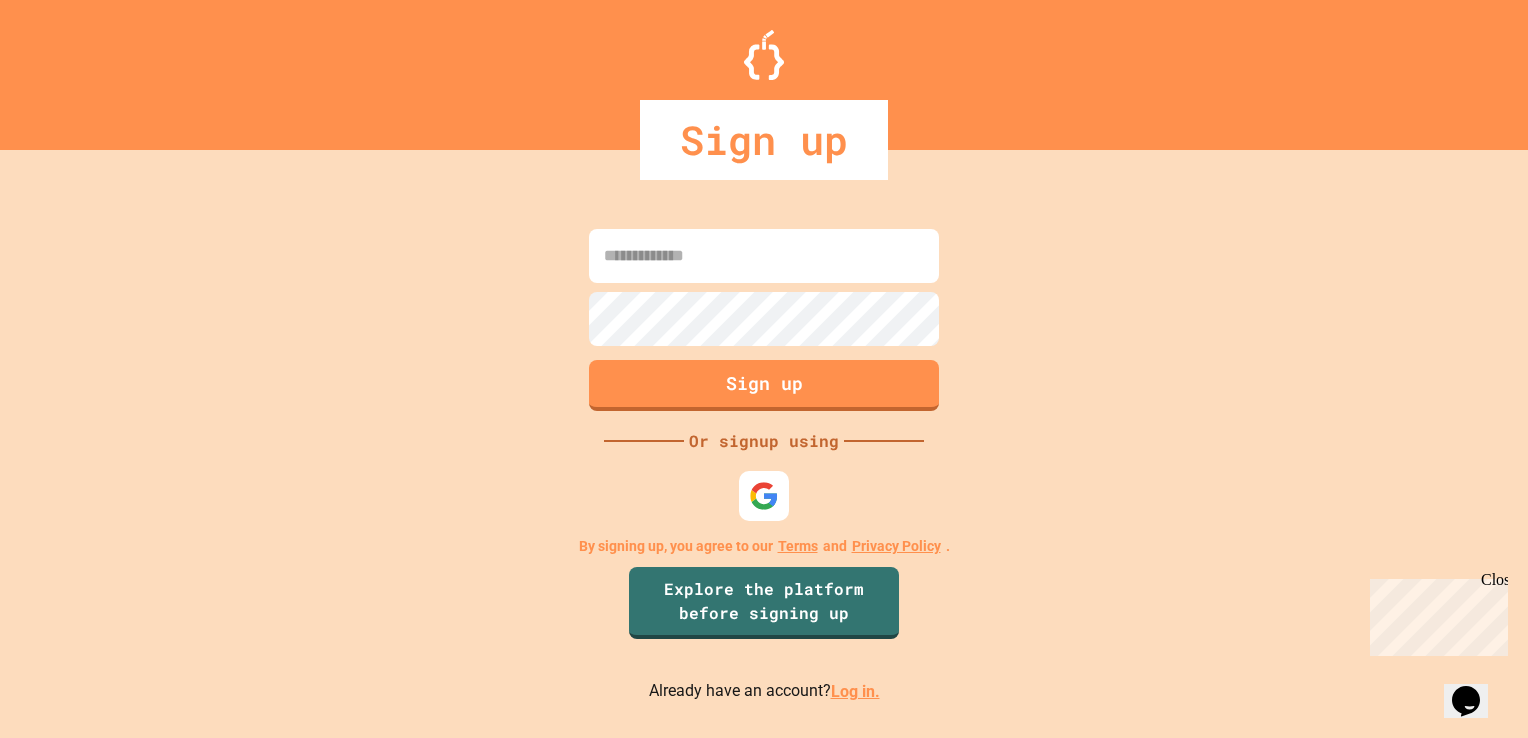 click at bounding box center (764, 256) 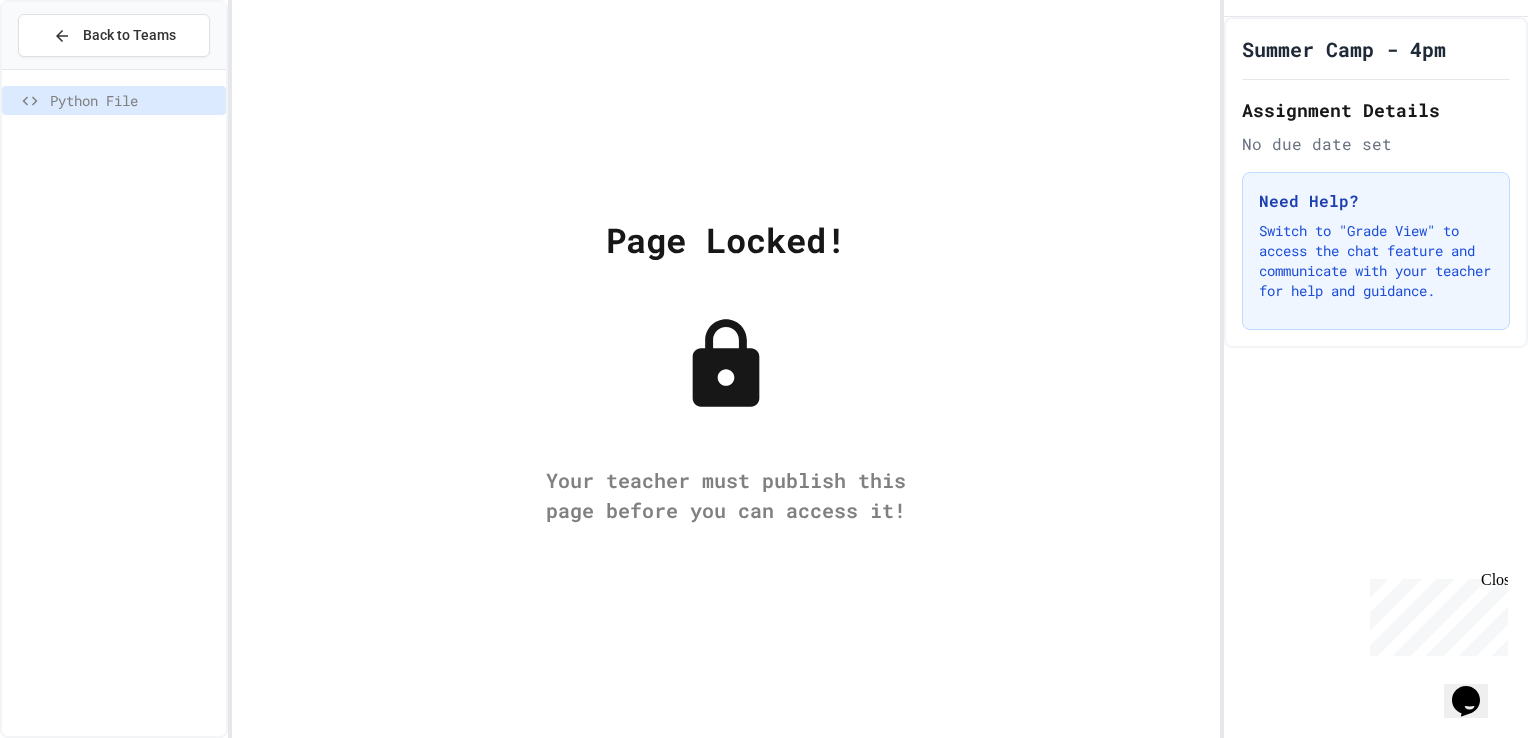 click on "Page Locked! Your teacher must publish this page before you can access it!" at bounding box center (726, 369) 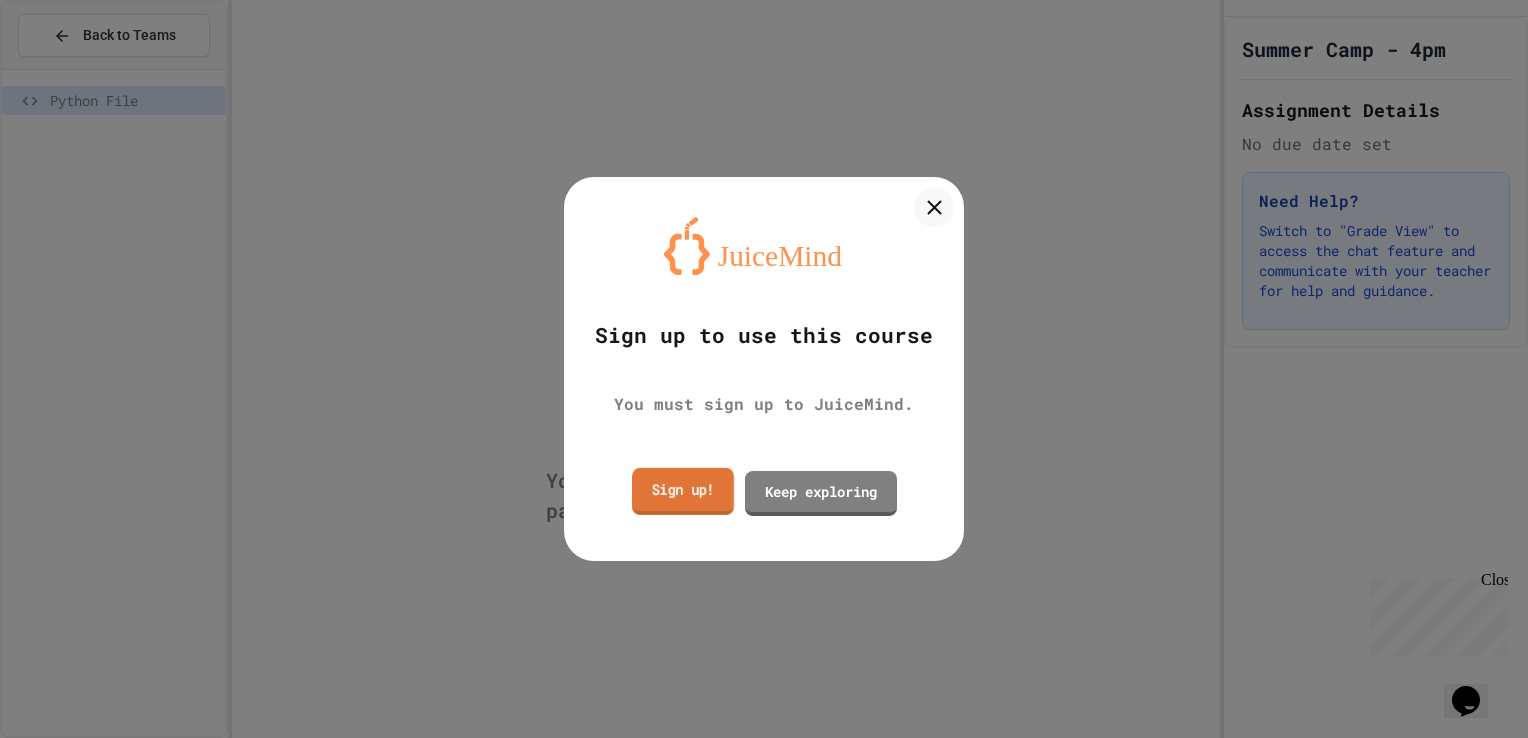 click on "Sign up!" at bounding box center [683, 490] 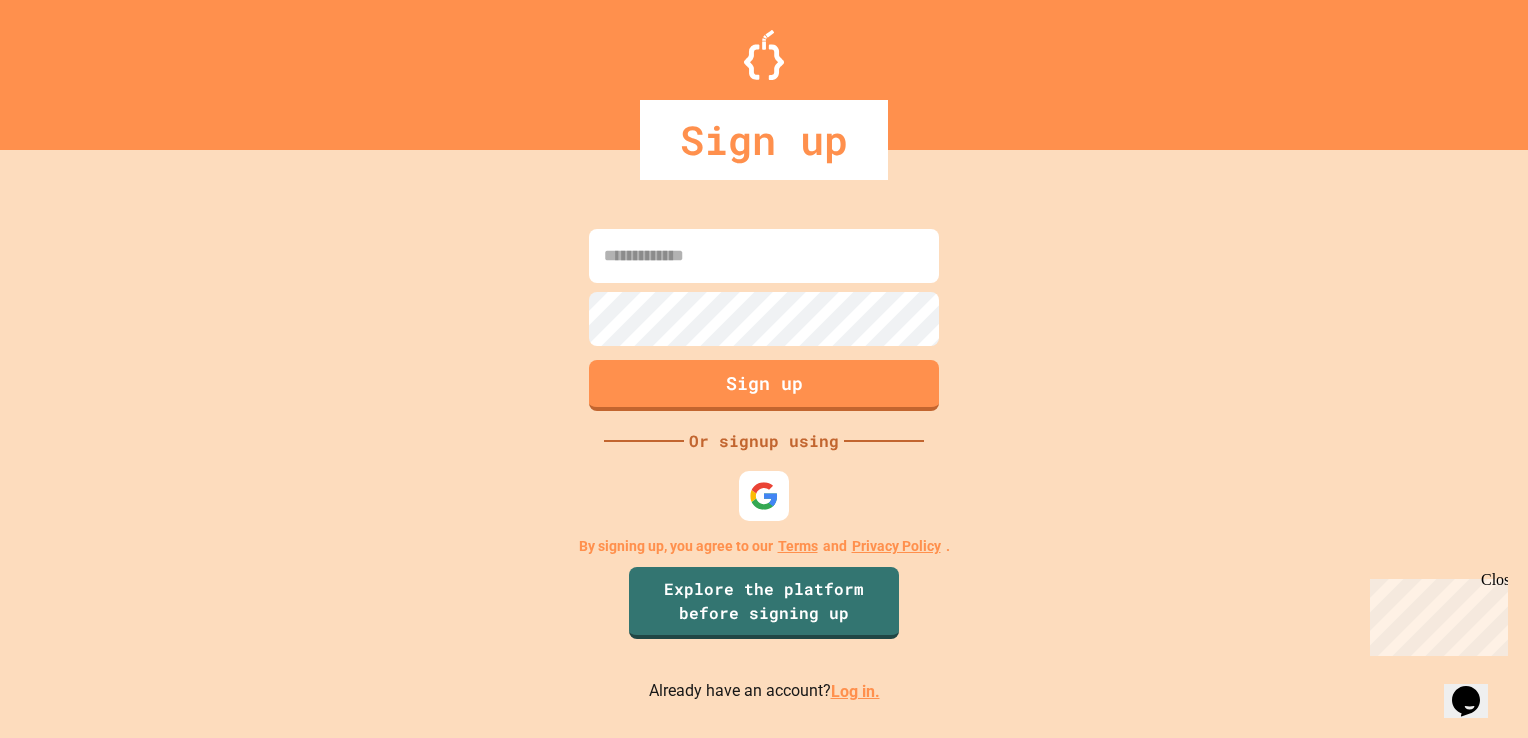 click at bounding box center (764, 256) 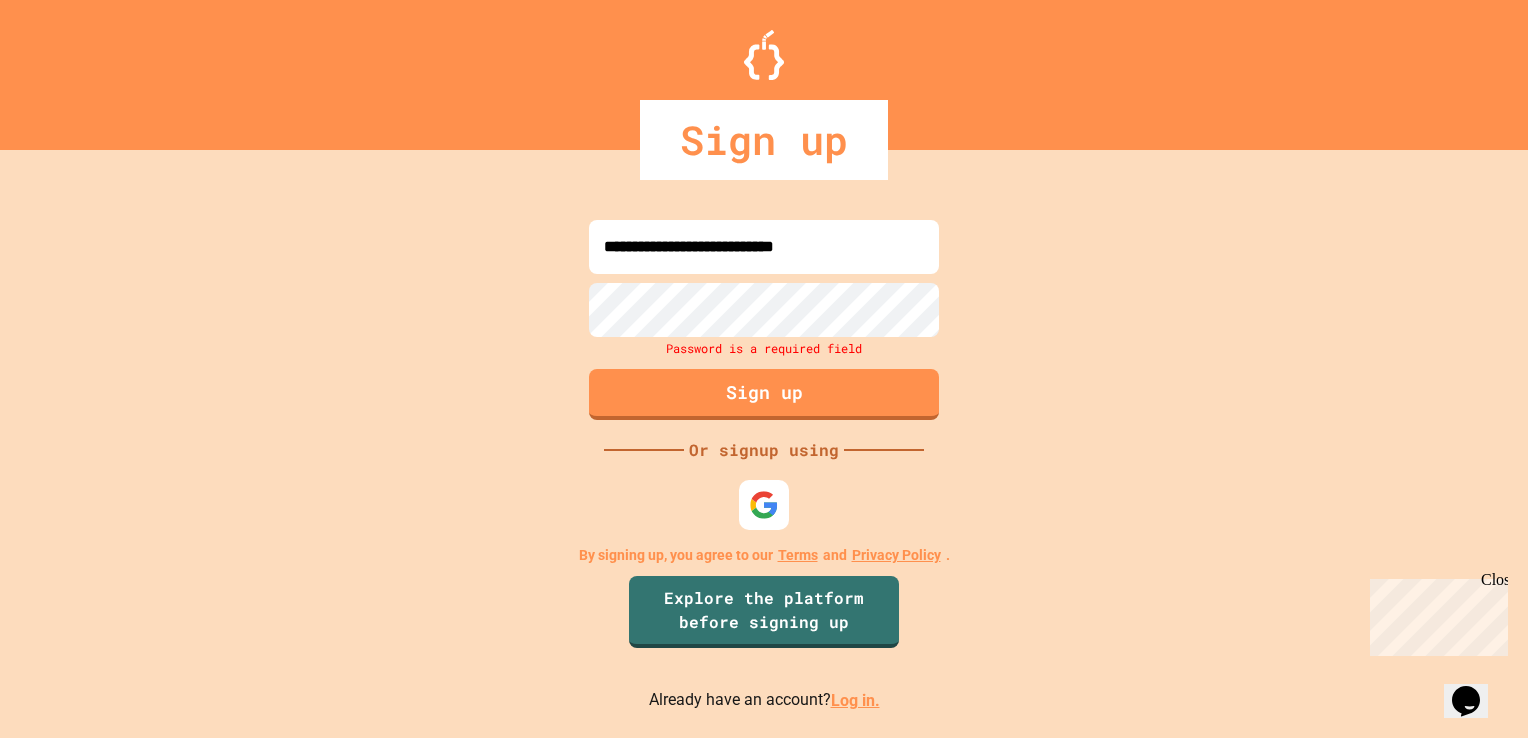drag, startPoint x: 480, startPoint y: 626, endPoint x: 340, endPoint y: 668, distance: 146.16429 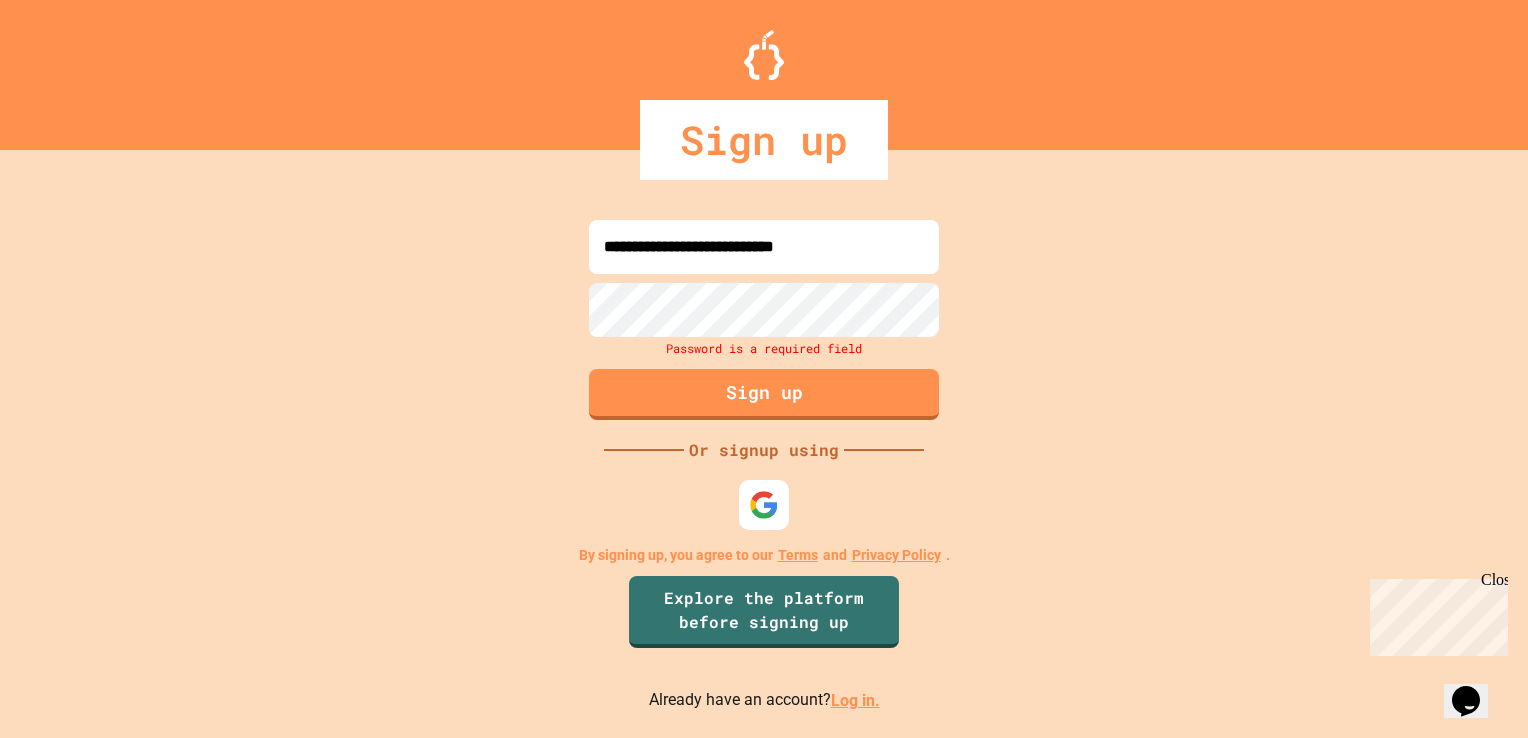 click on "Log in." at bounding box center (855, 700) 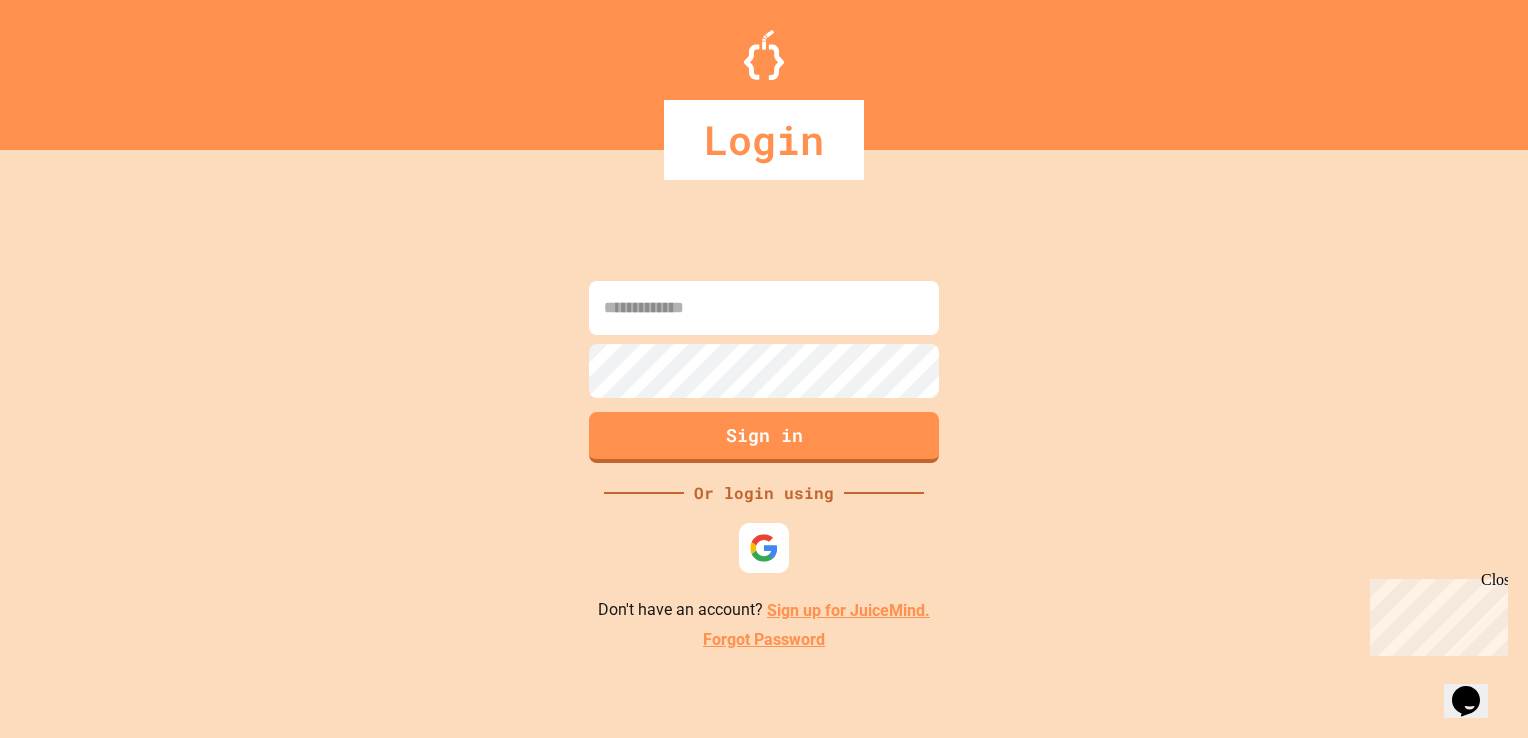 click on "Forgot Password" at bounding box center (764, 640) 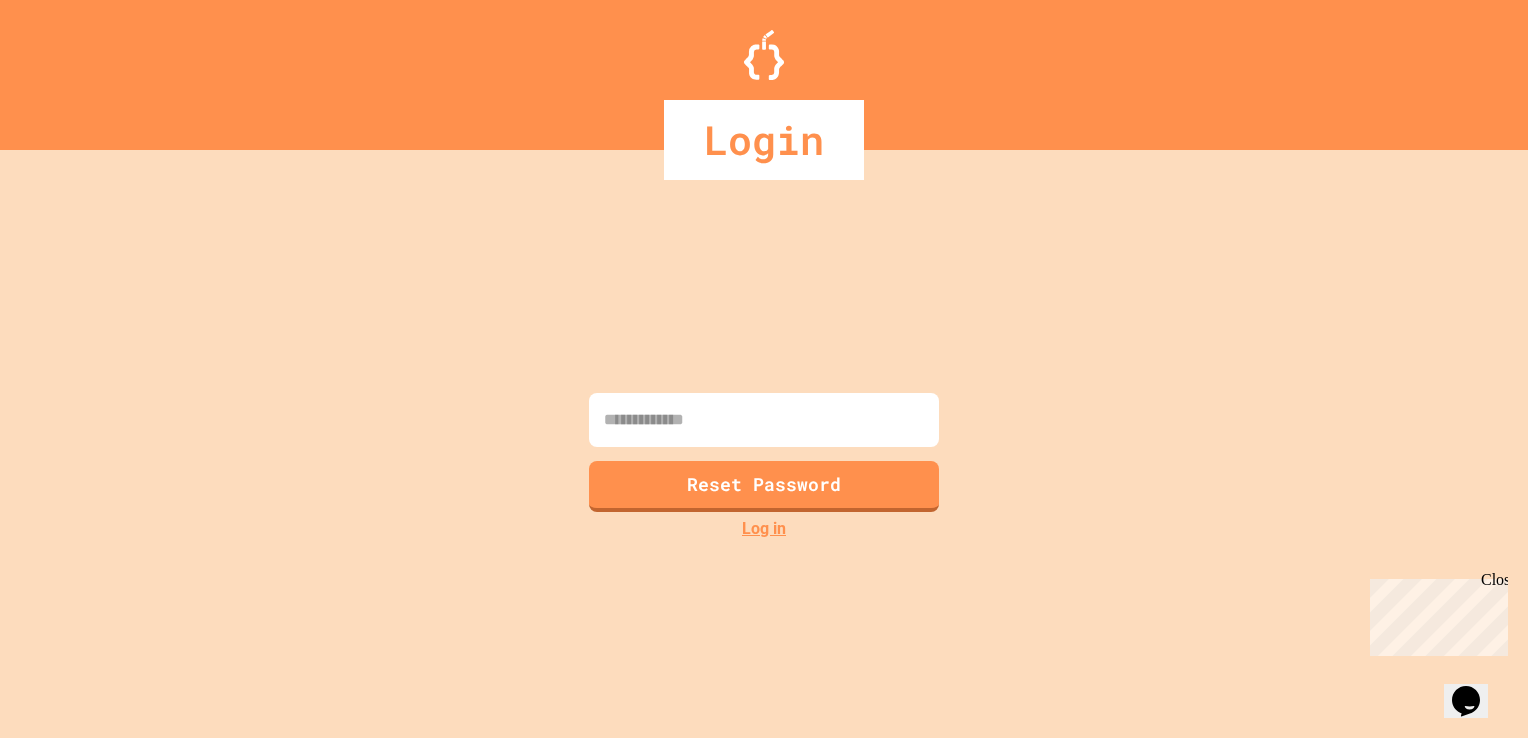 click at bounding box center (764, 420) 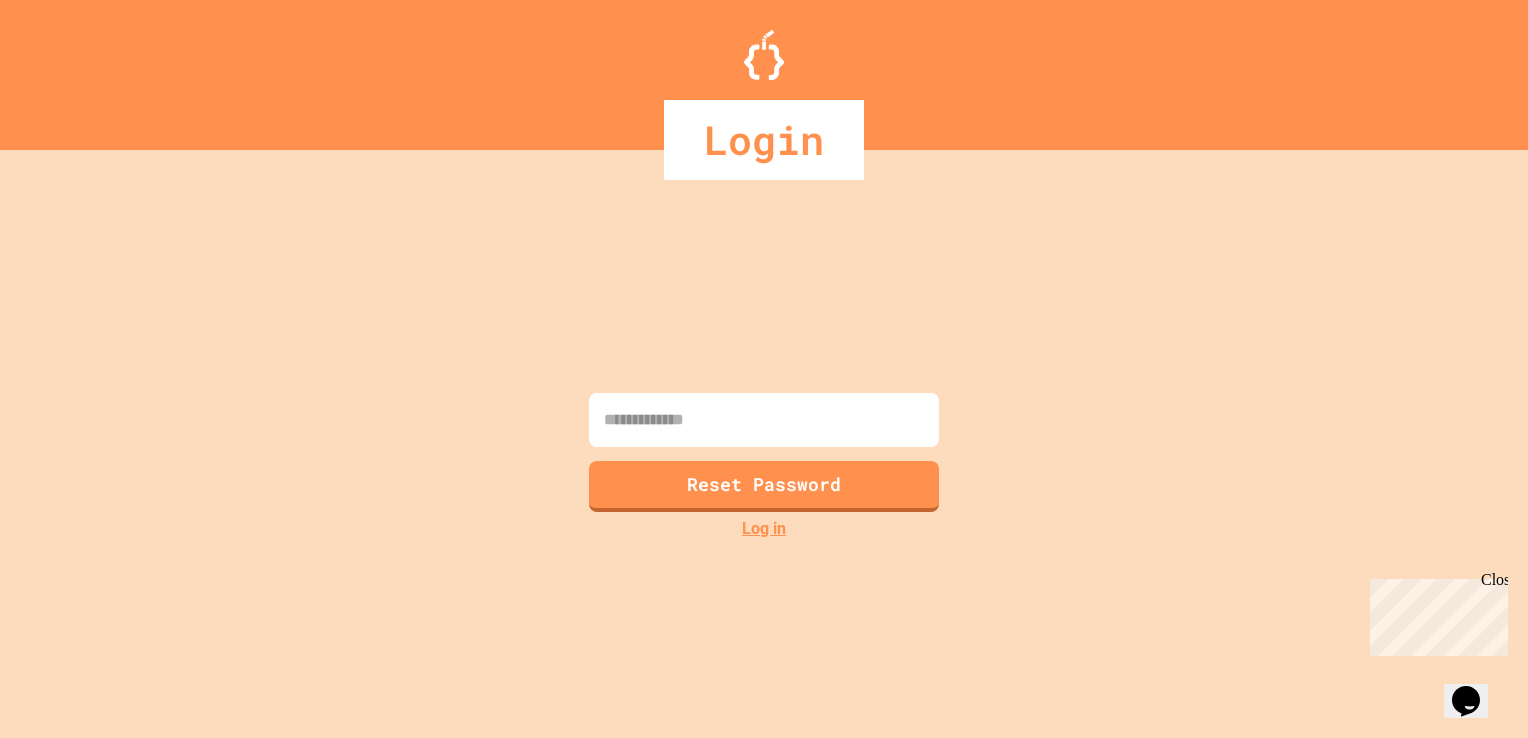 type on "**********" 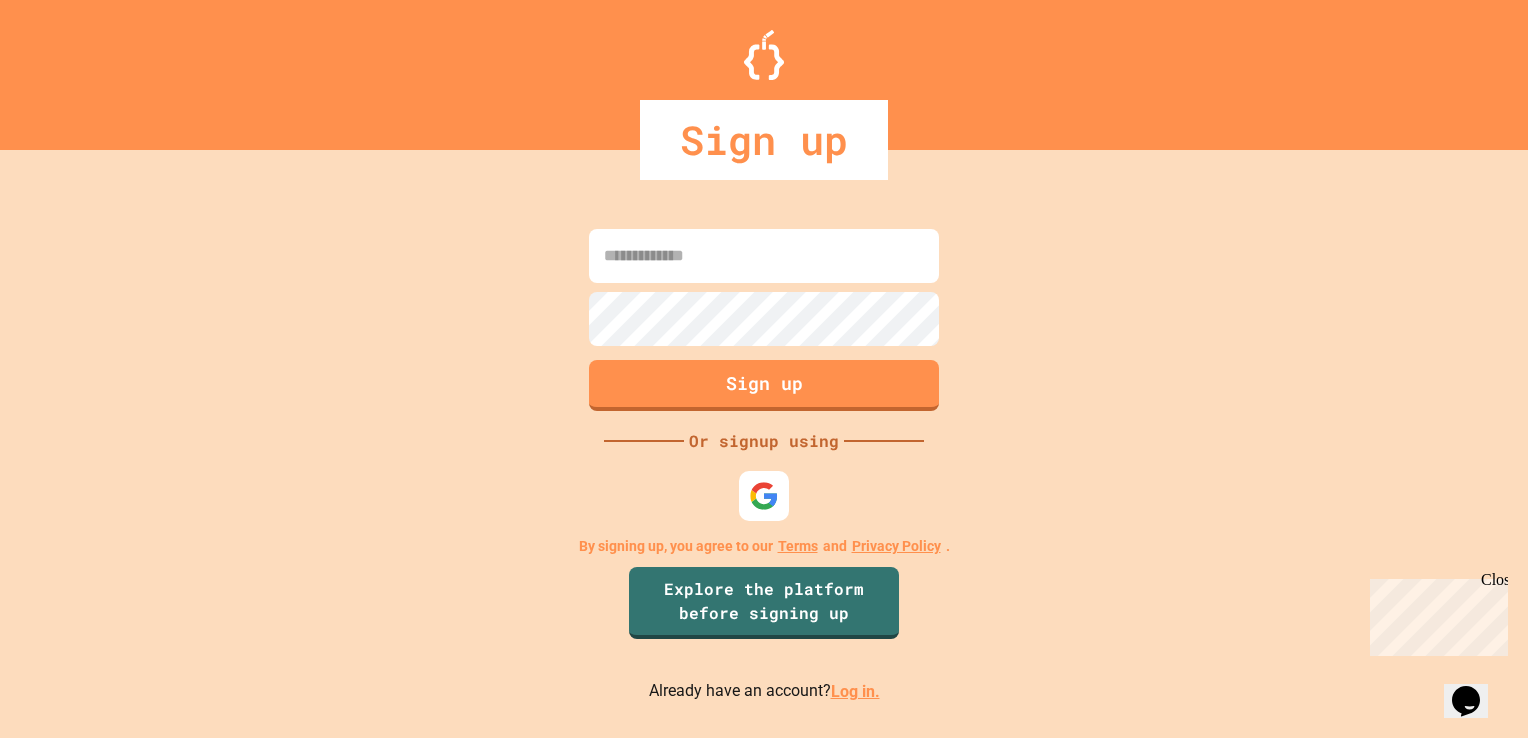 click at bounding box center (764, 256) 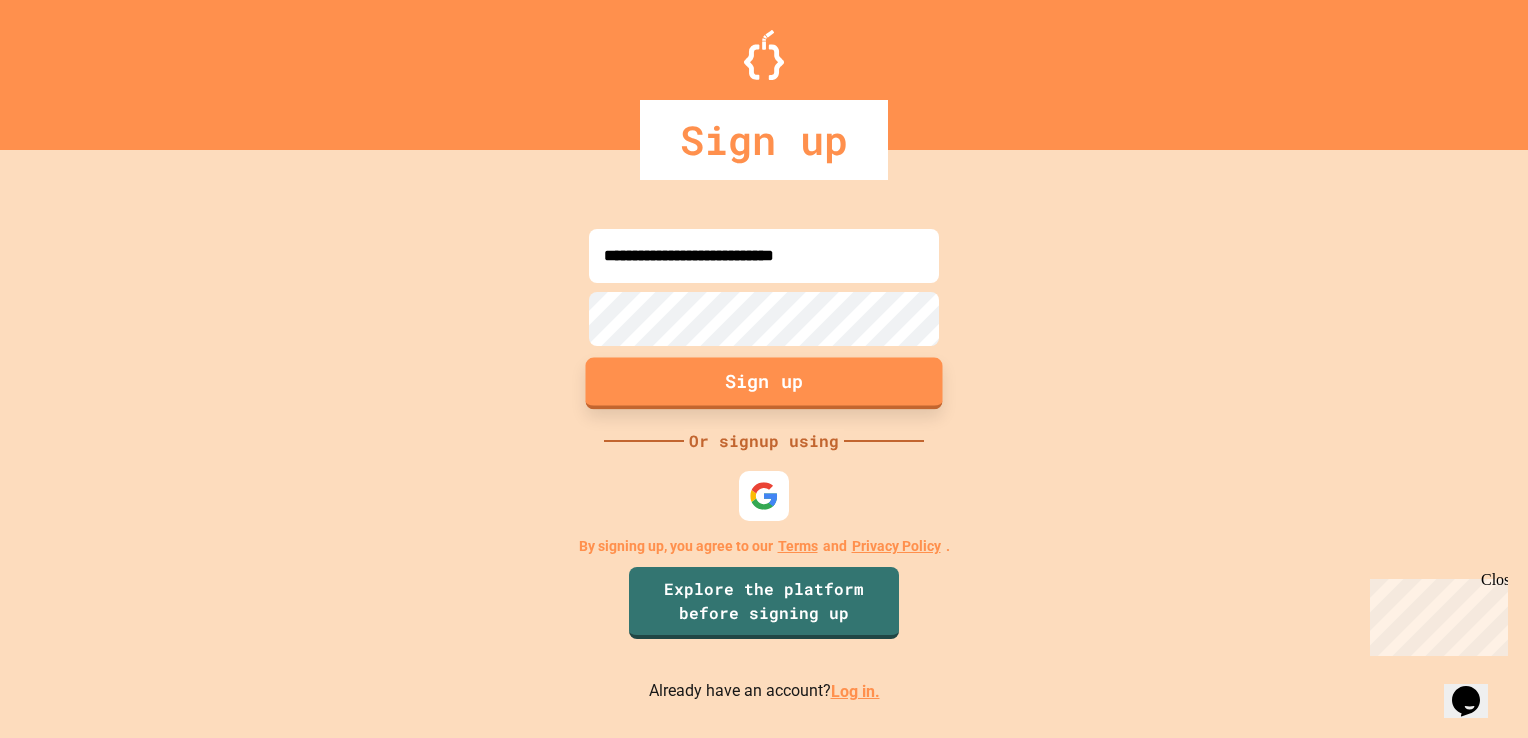 click on "Sign up" at bounding box center (764, 384) 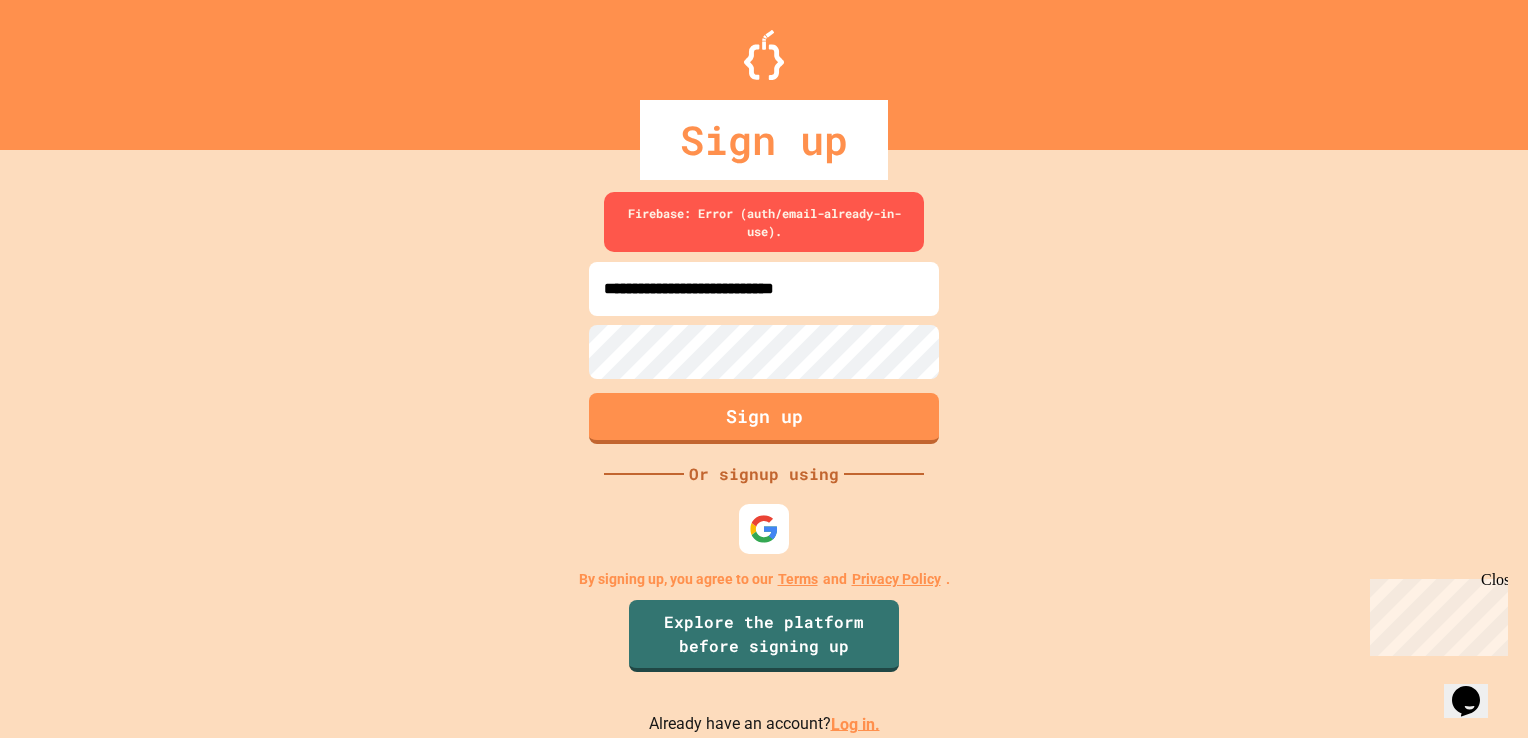 click on "**********" at bounding box center (764, 289) 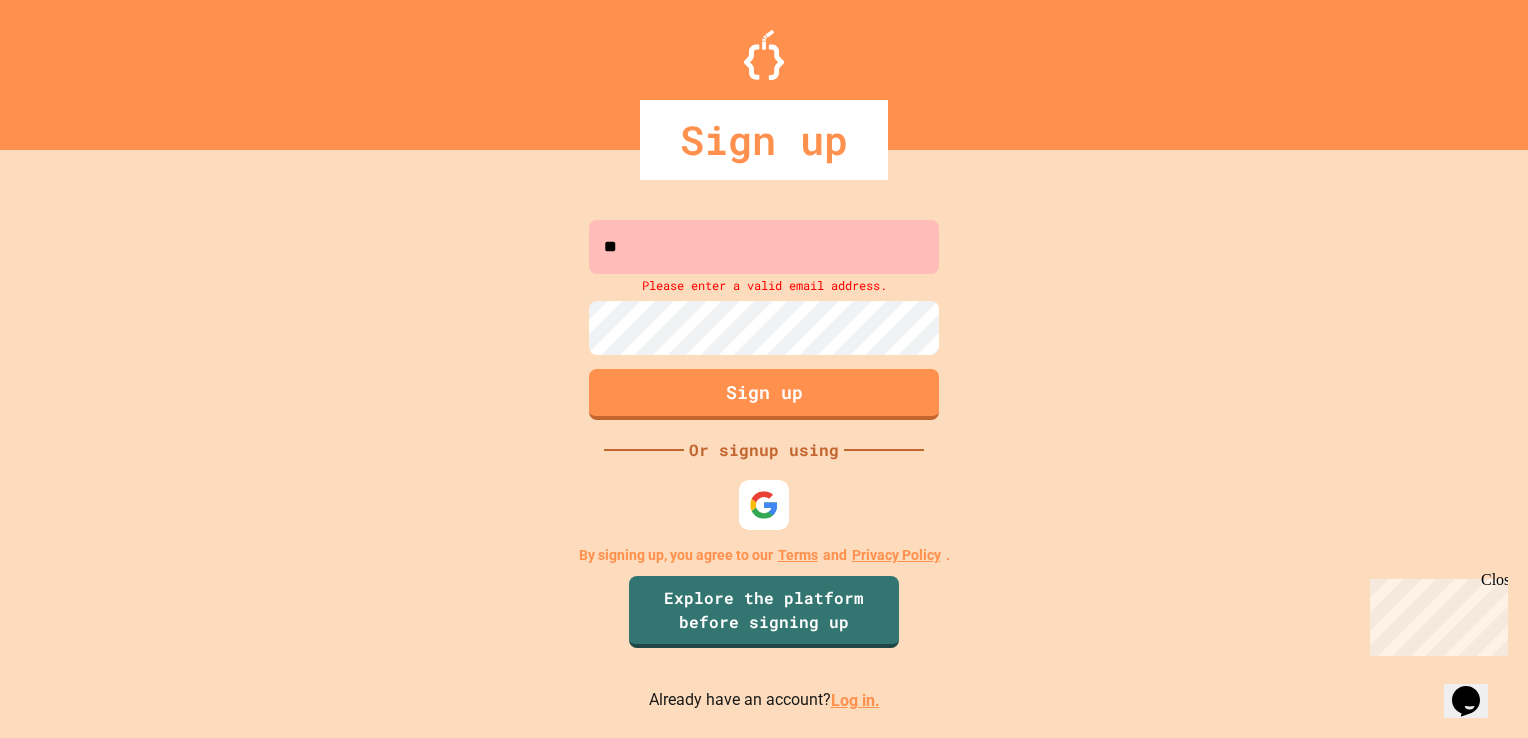 type on "*" 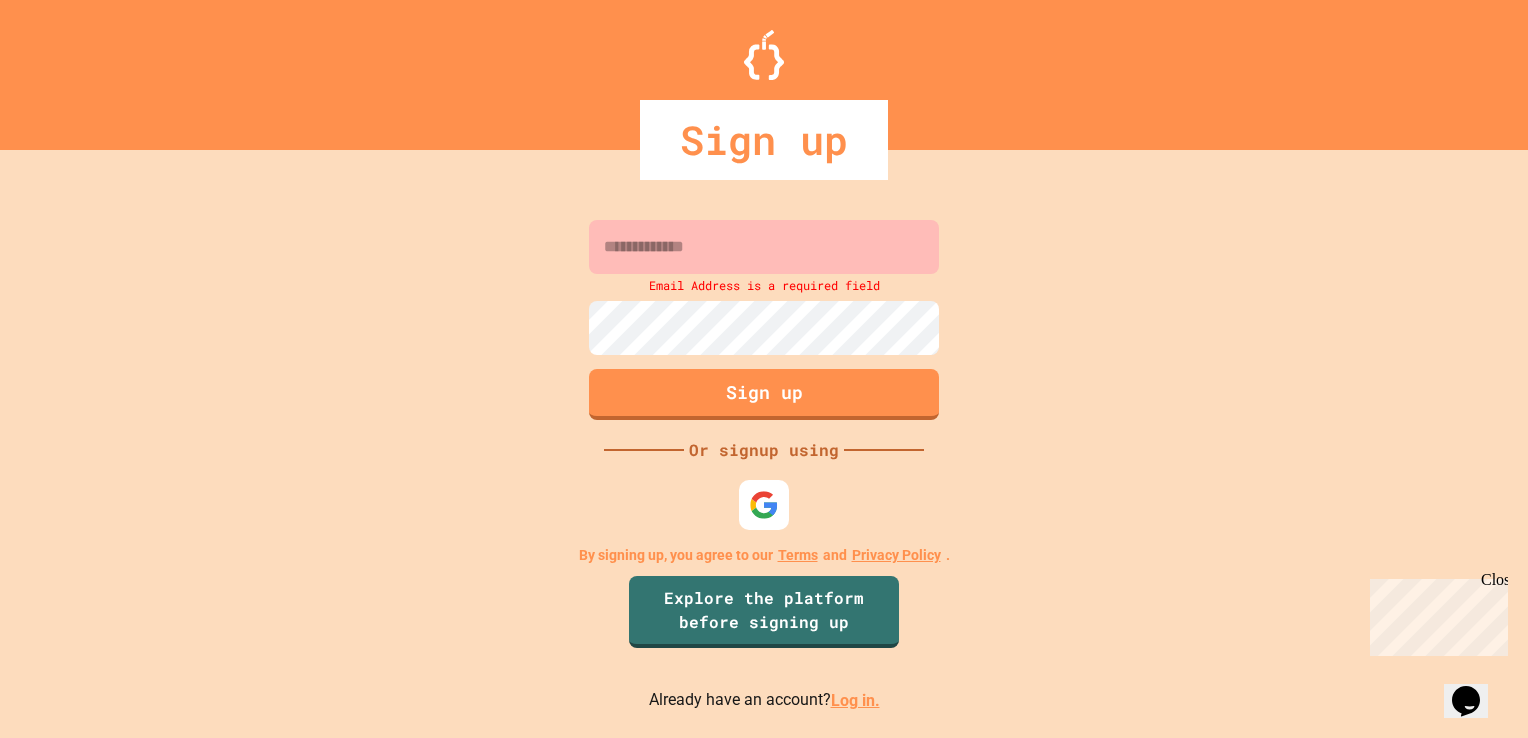 click at bounding box center (764, 247) 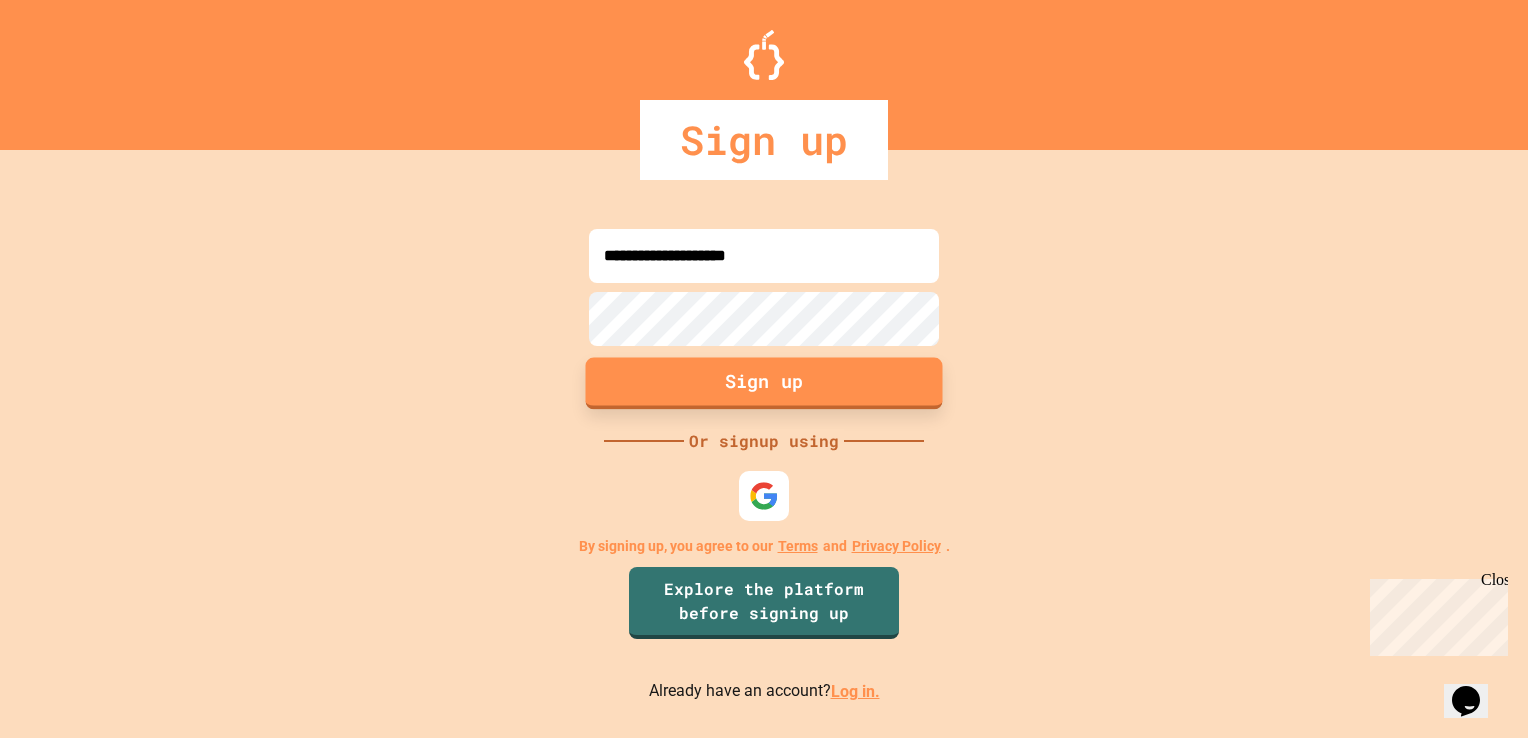 click on "Sign up" at bounding box center [764, 384] 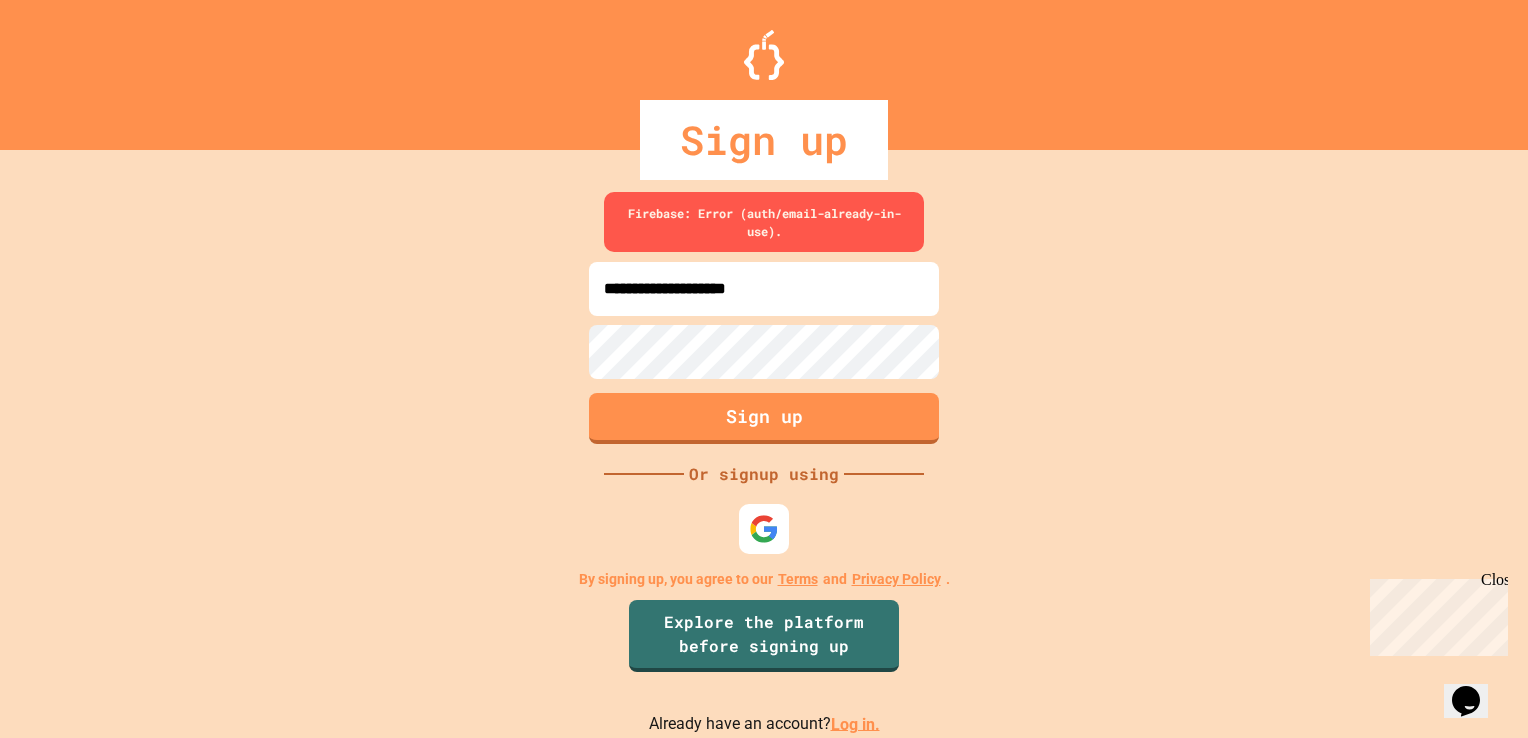 click on "**********" at bounding box center (764, 289) 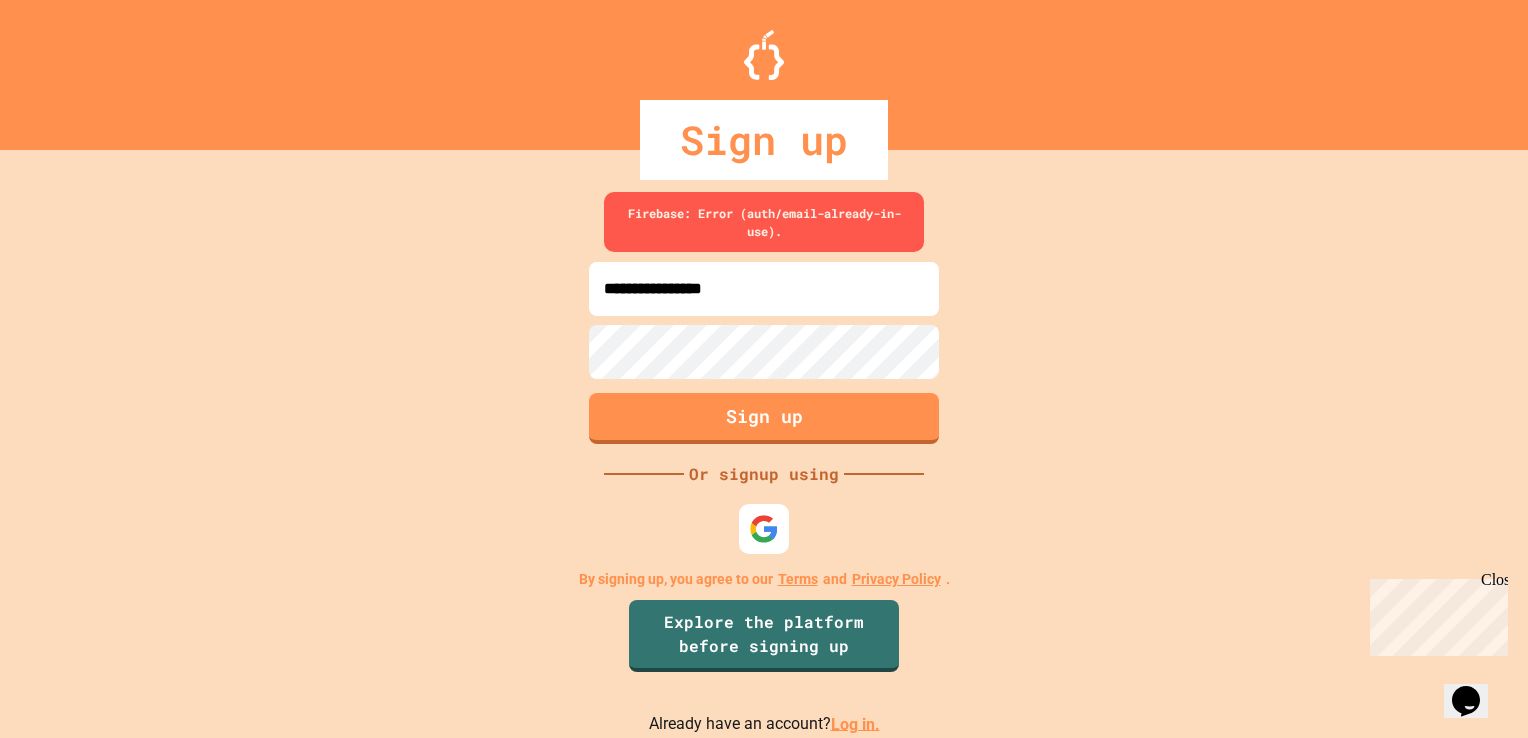 click on "**********" at bounding box center [764, 320] 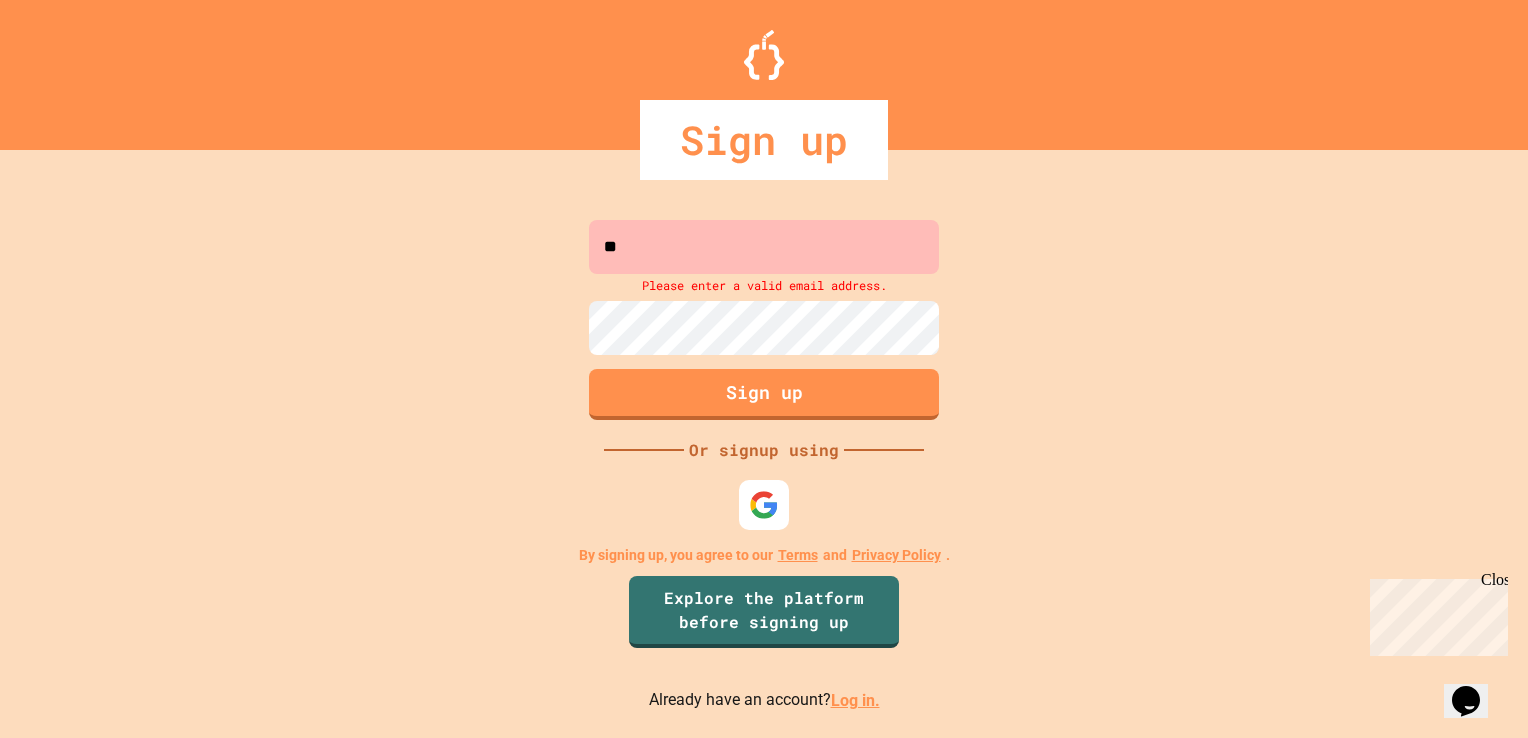 type on "*" 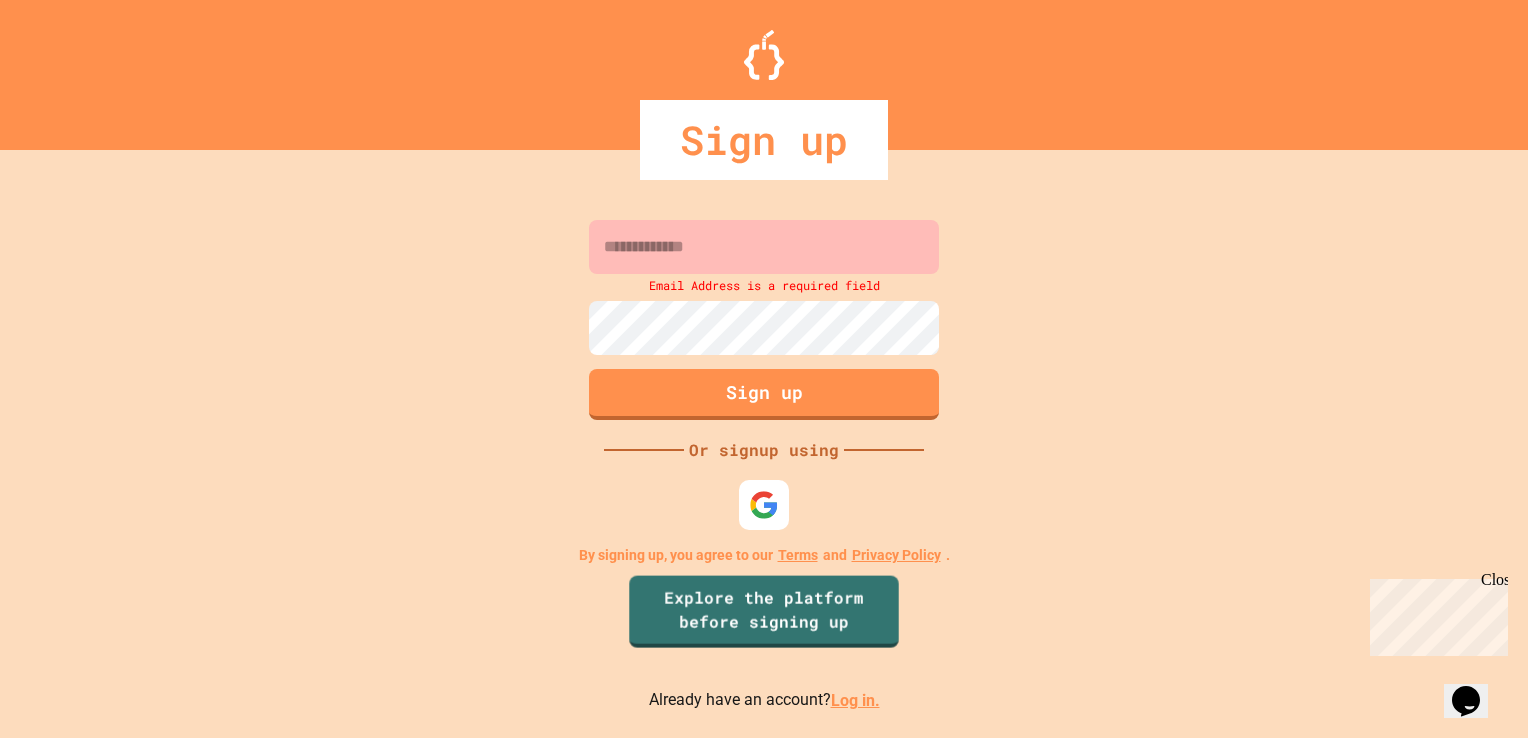 type 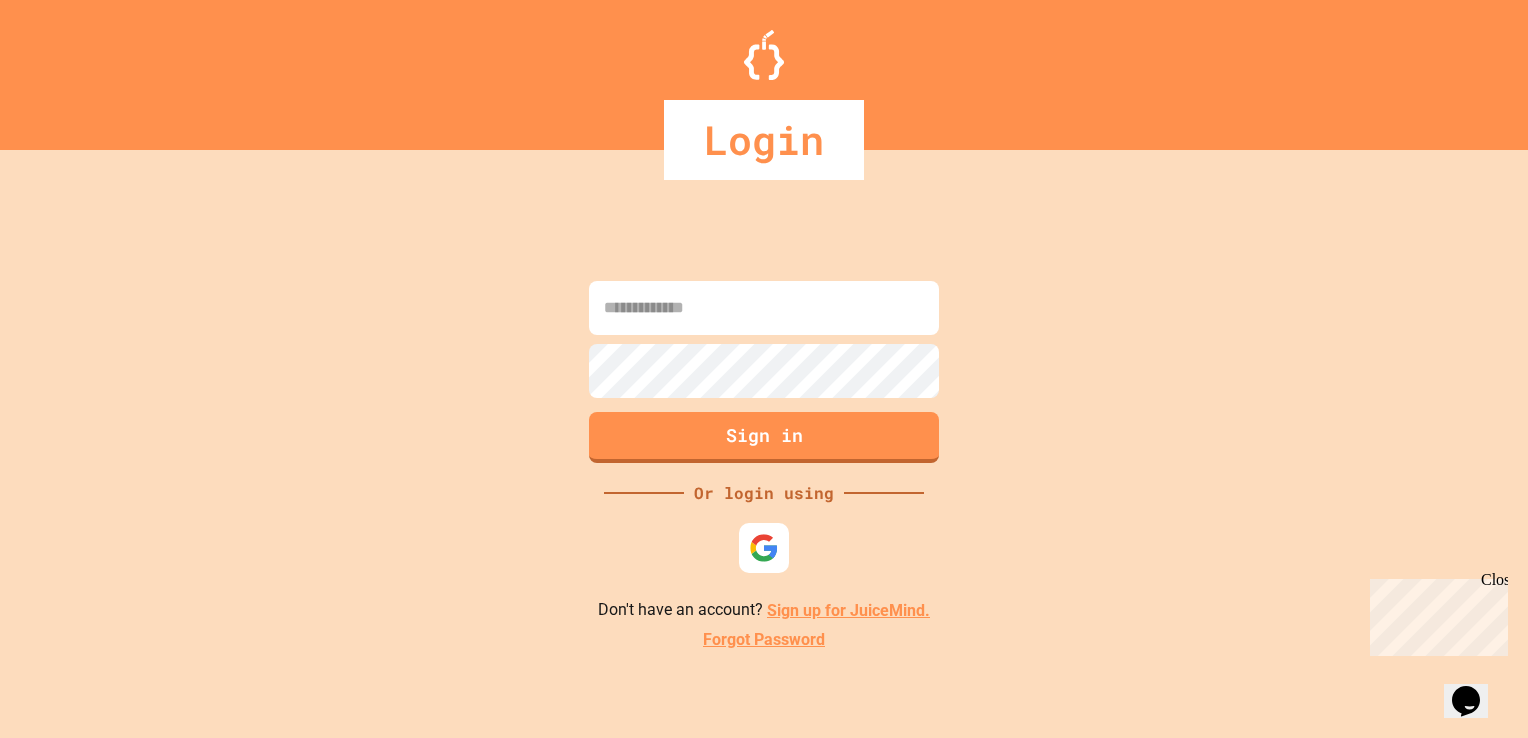 click at bounding box center (764, 308) 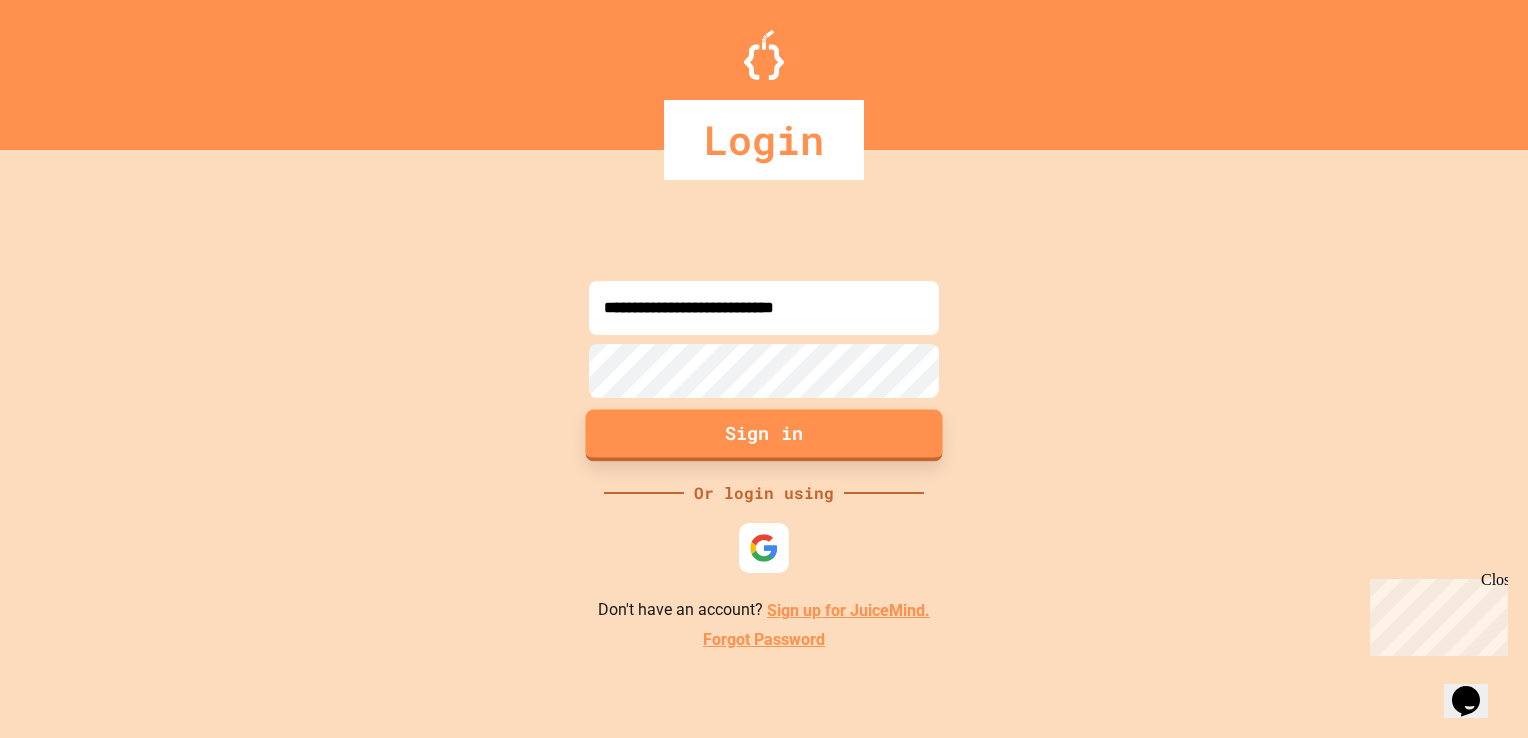 click on "**********" at bounding box center (764, 372) 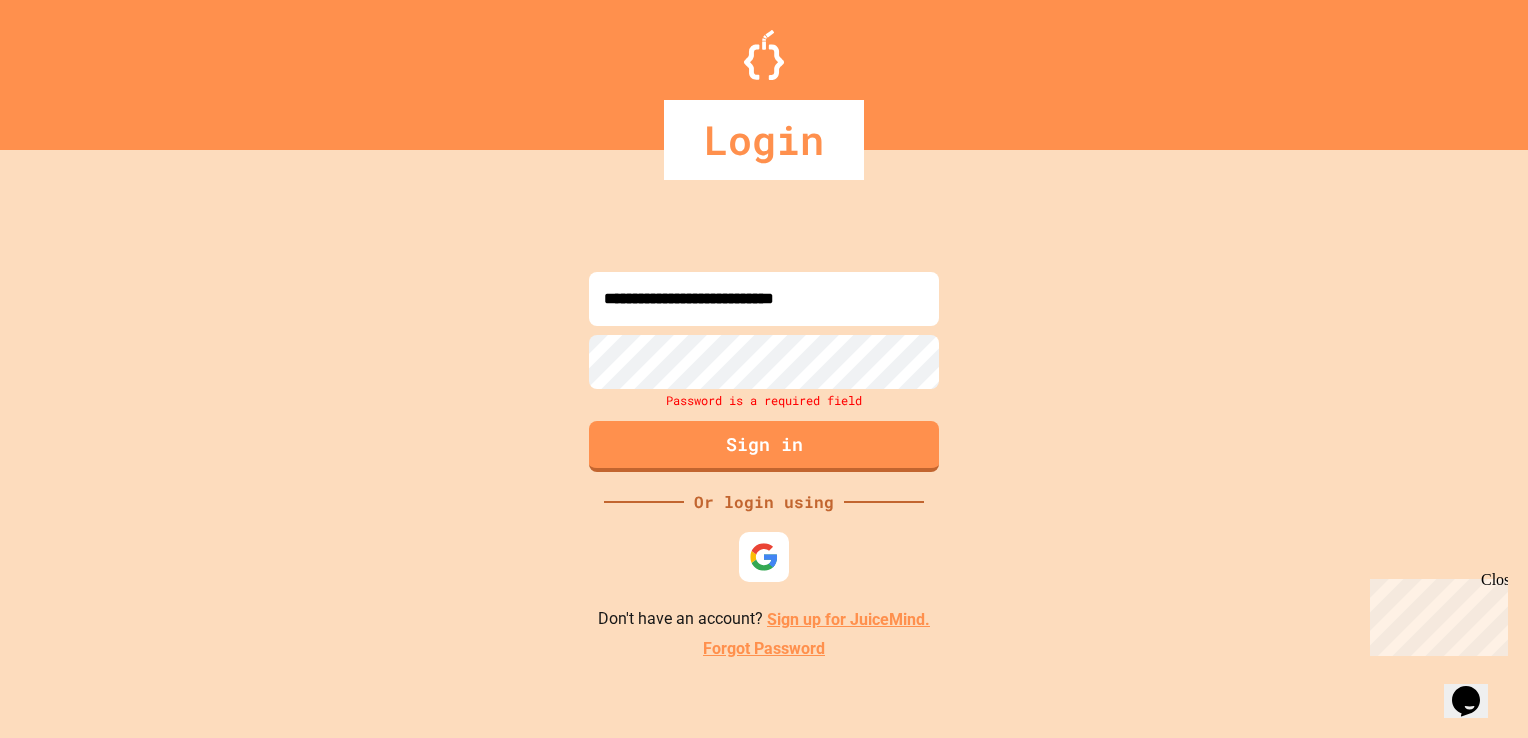 click on "**********" at bounding box center [764, 464] 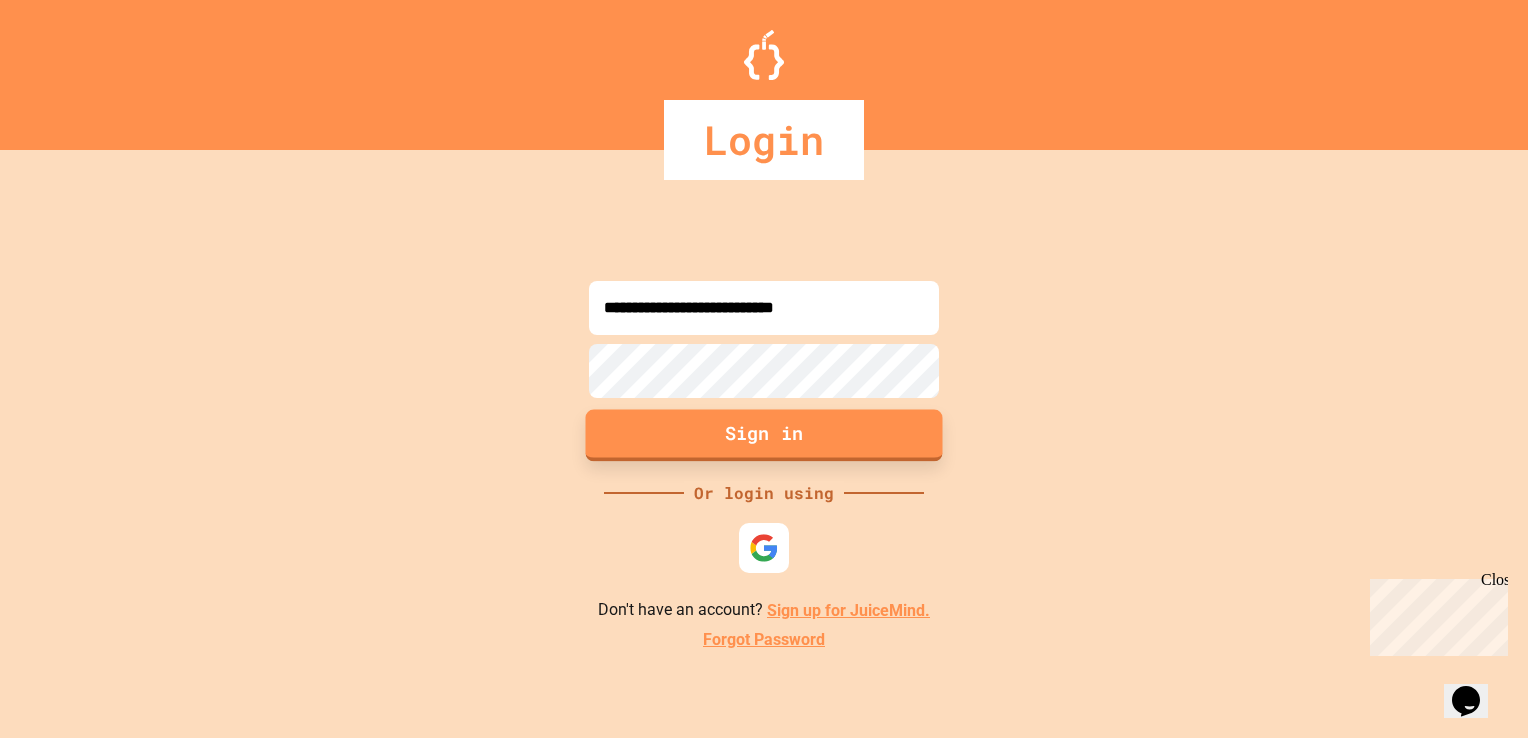 click on "Sign in" at bounding box center (764, 436) 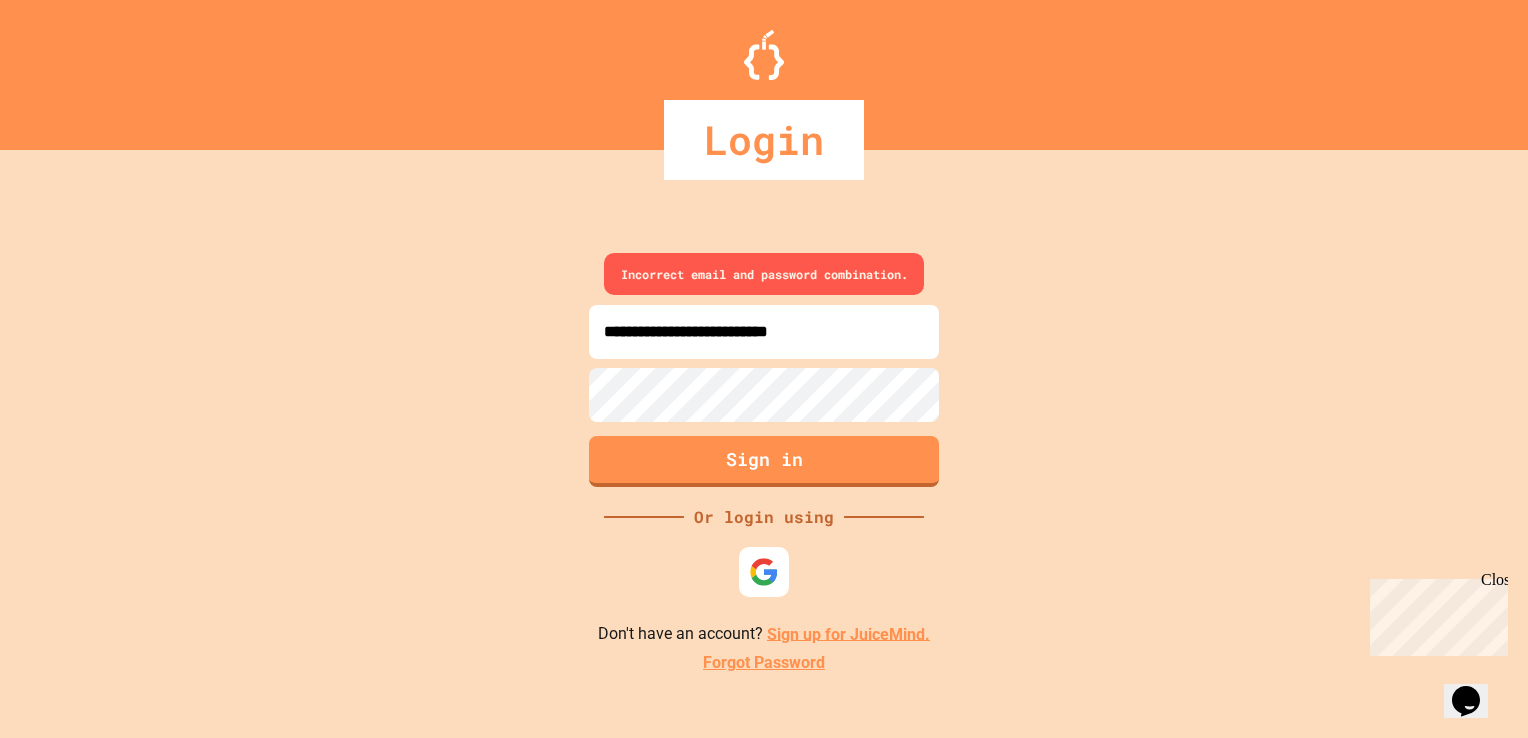 click on "**********" at bounding box center (764, 334) 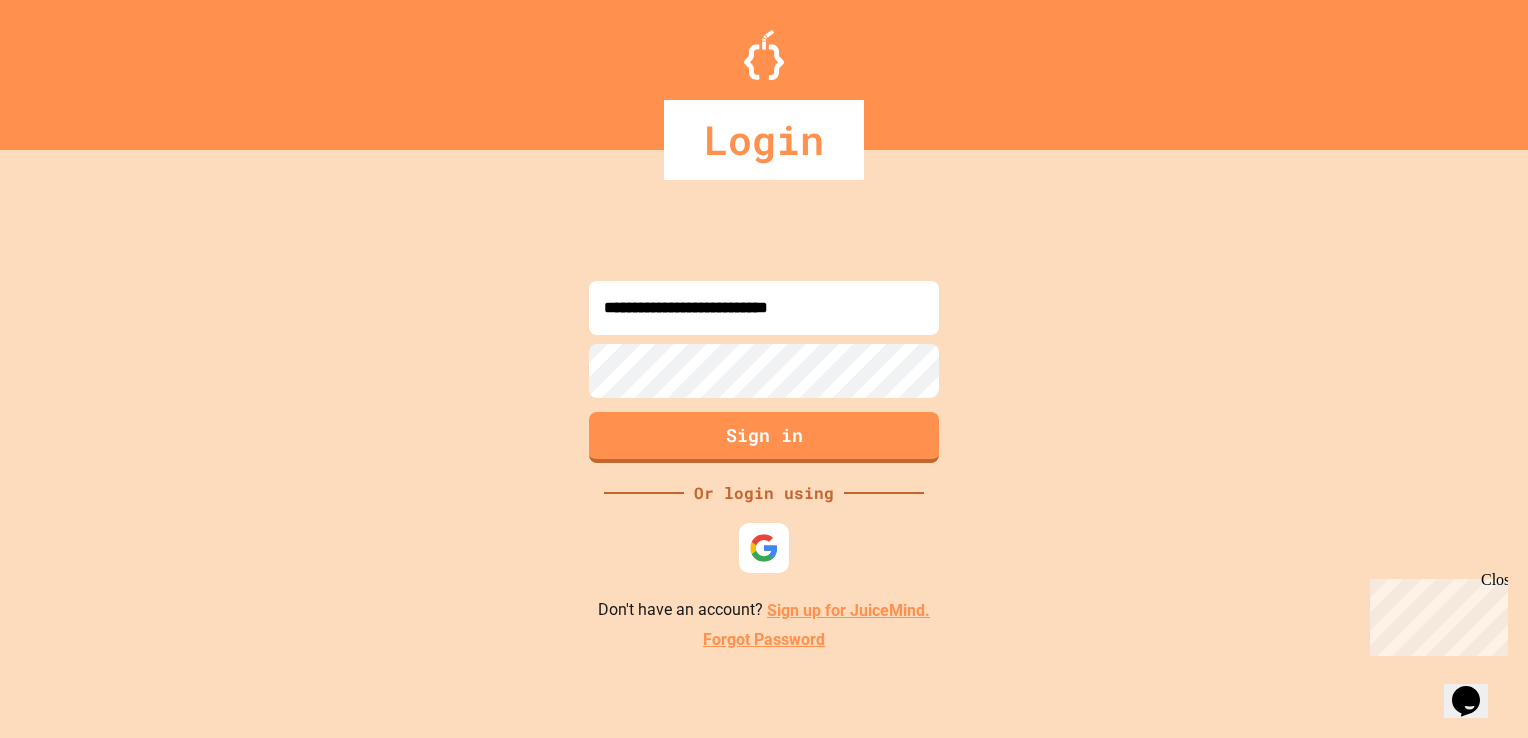 click at bounding box center [764, 337] 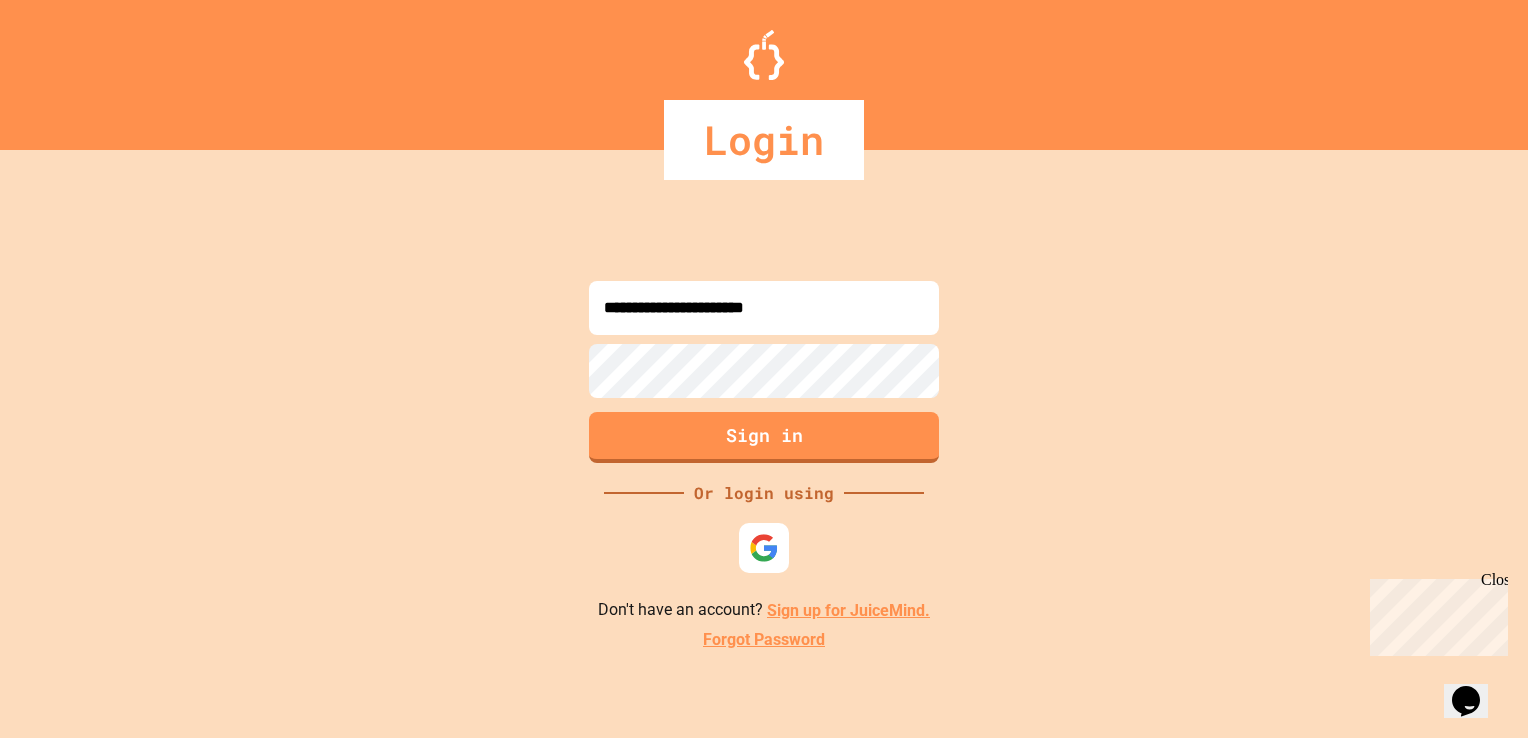 click on "**********" at bounding box center (764, 308) 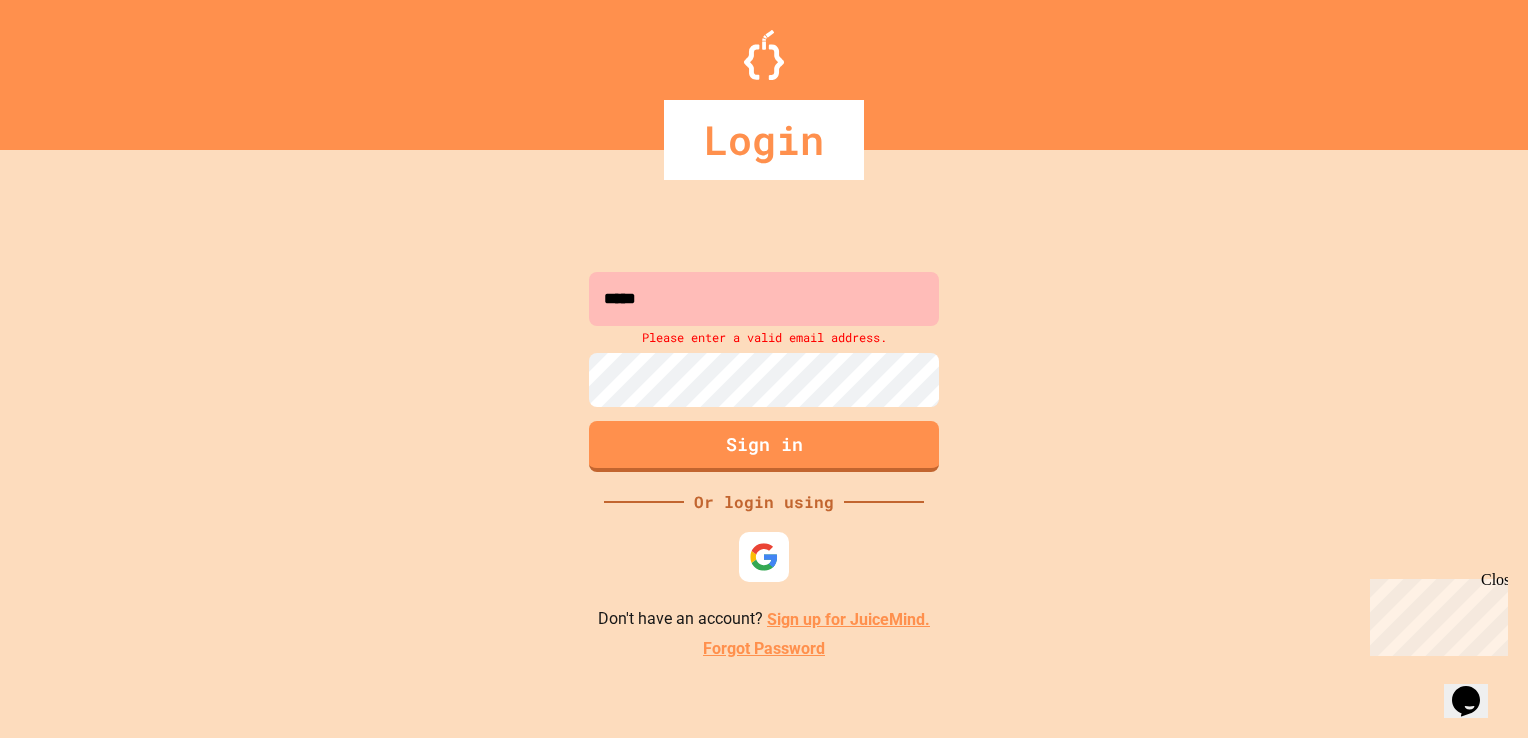 click on "*****" at bounding box center [764, 299] 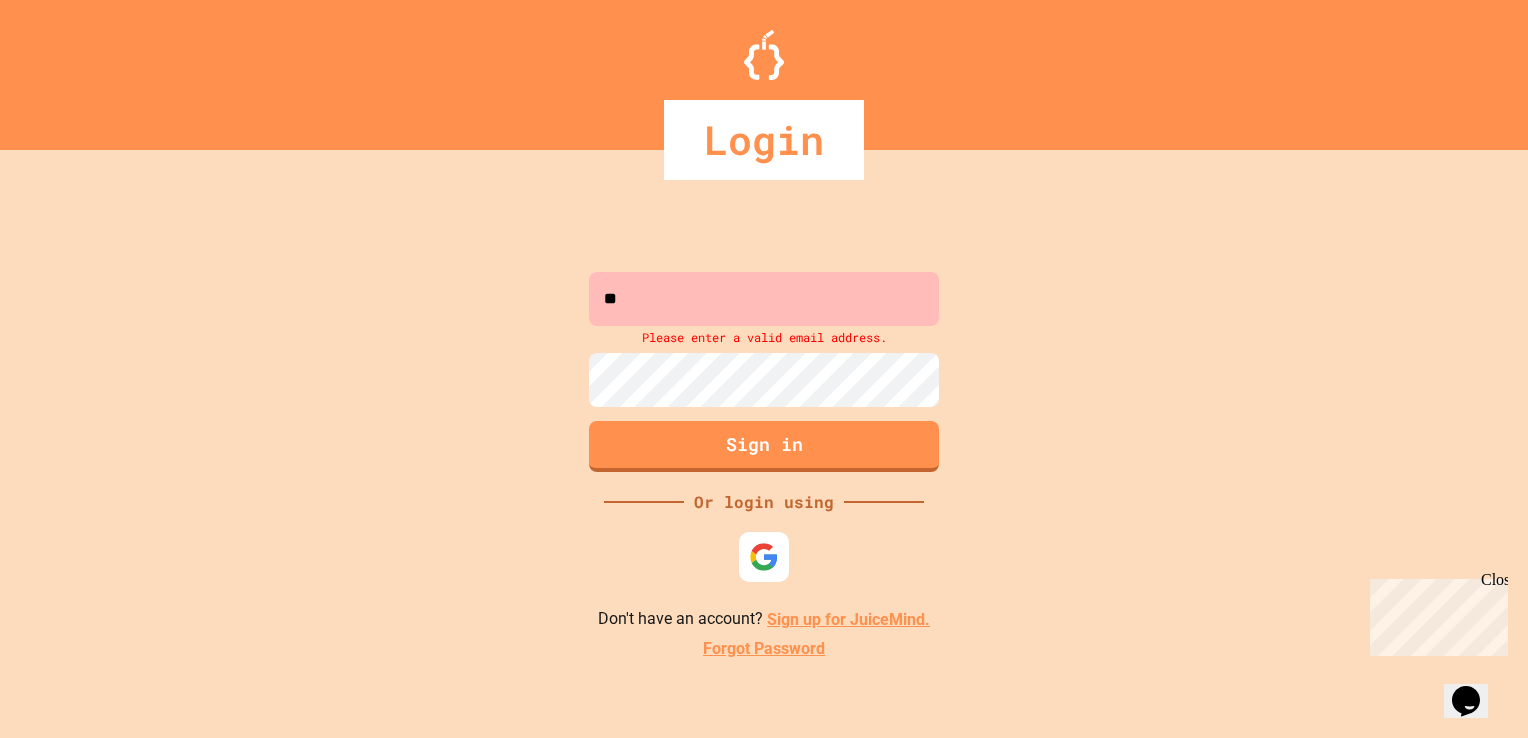 type on "*" 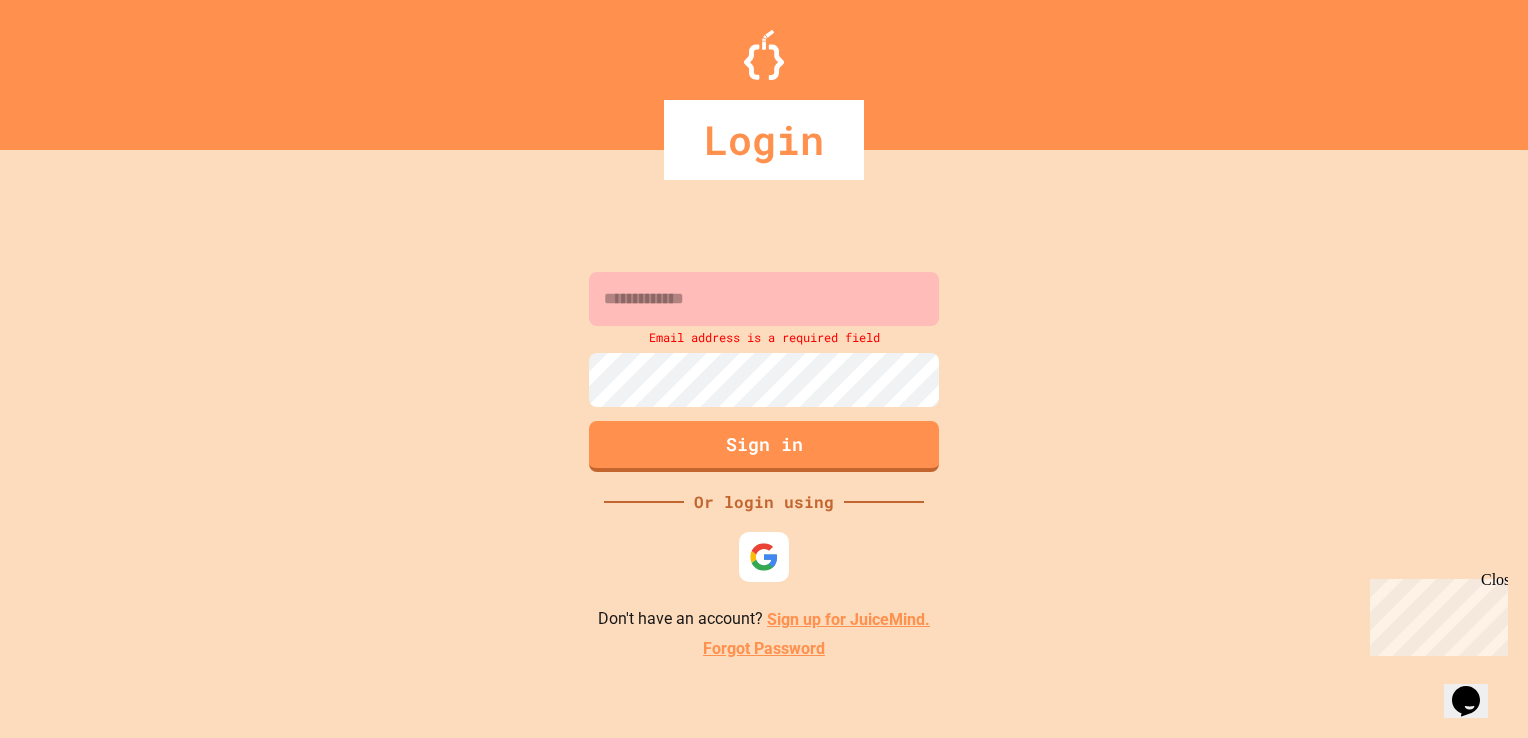 click at bounding box center [764, 299] 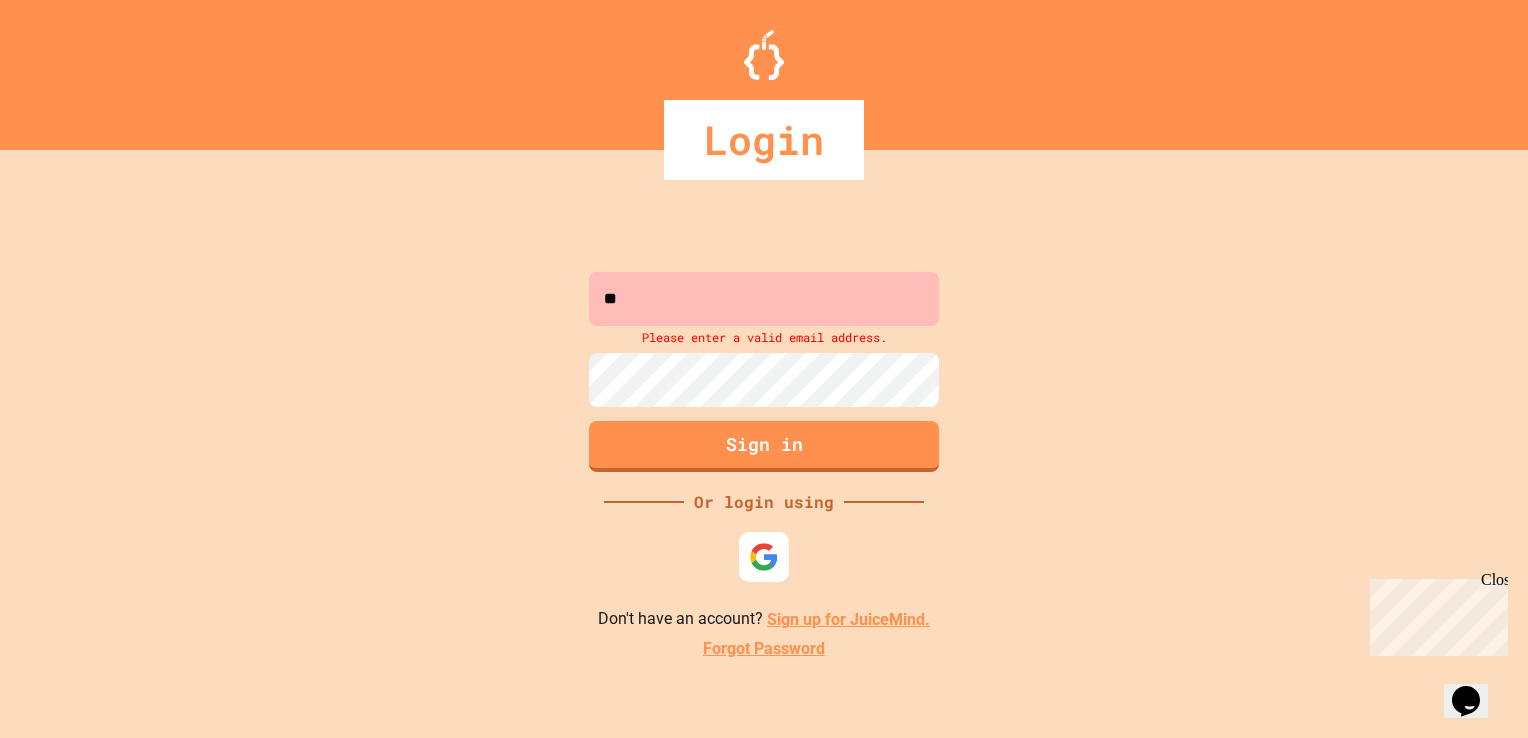type on "*" 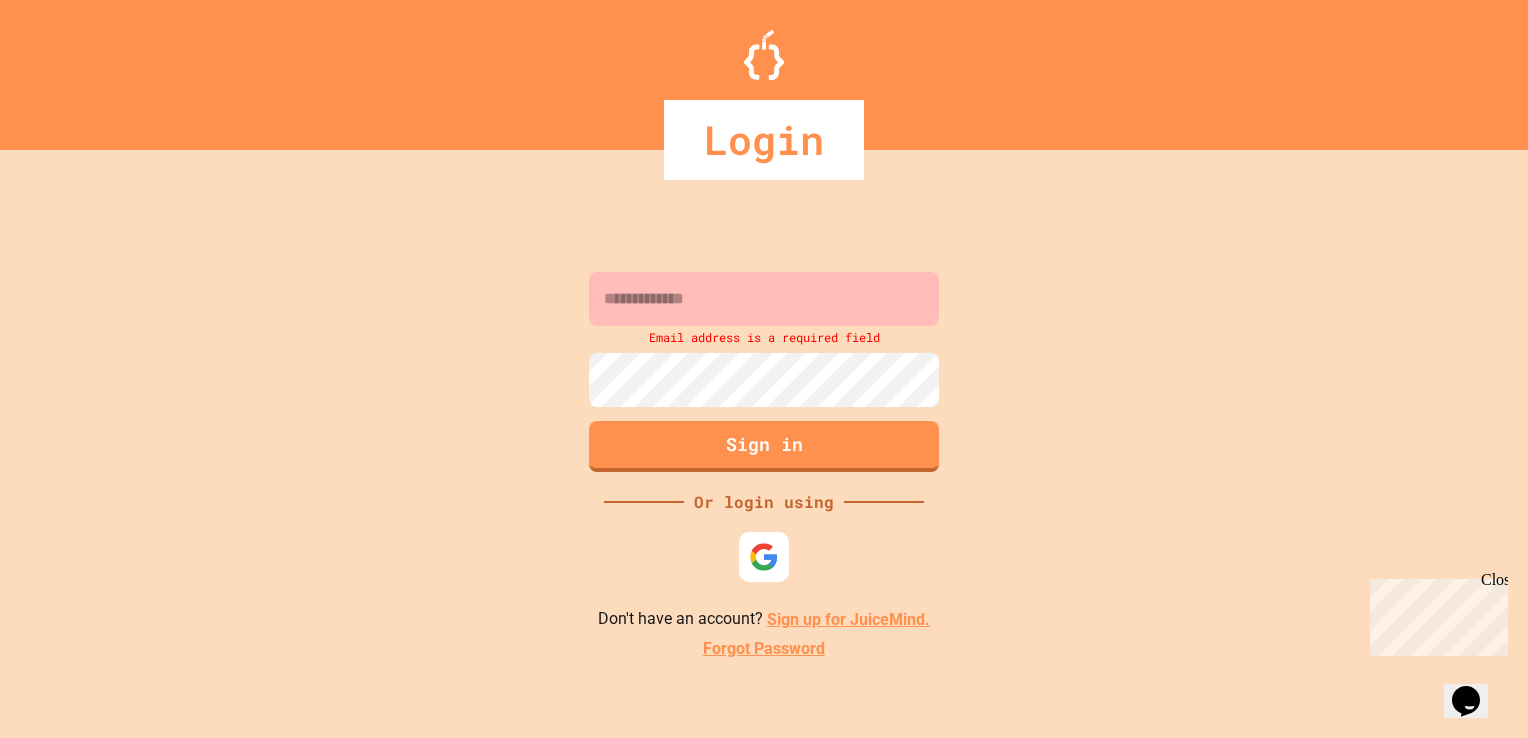 click at bounding box center (764, 299) 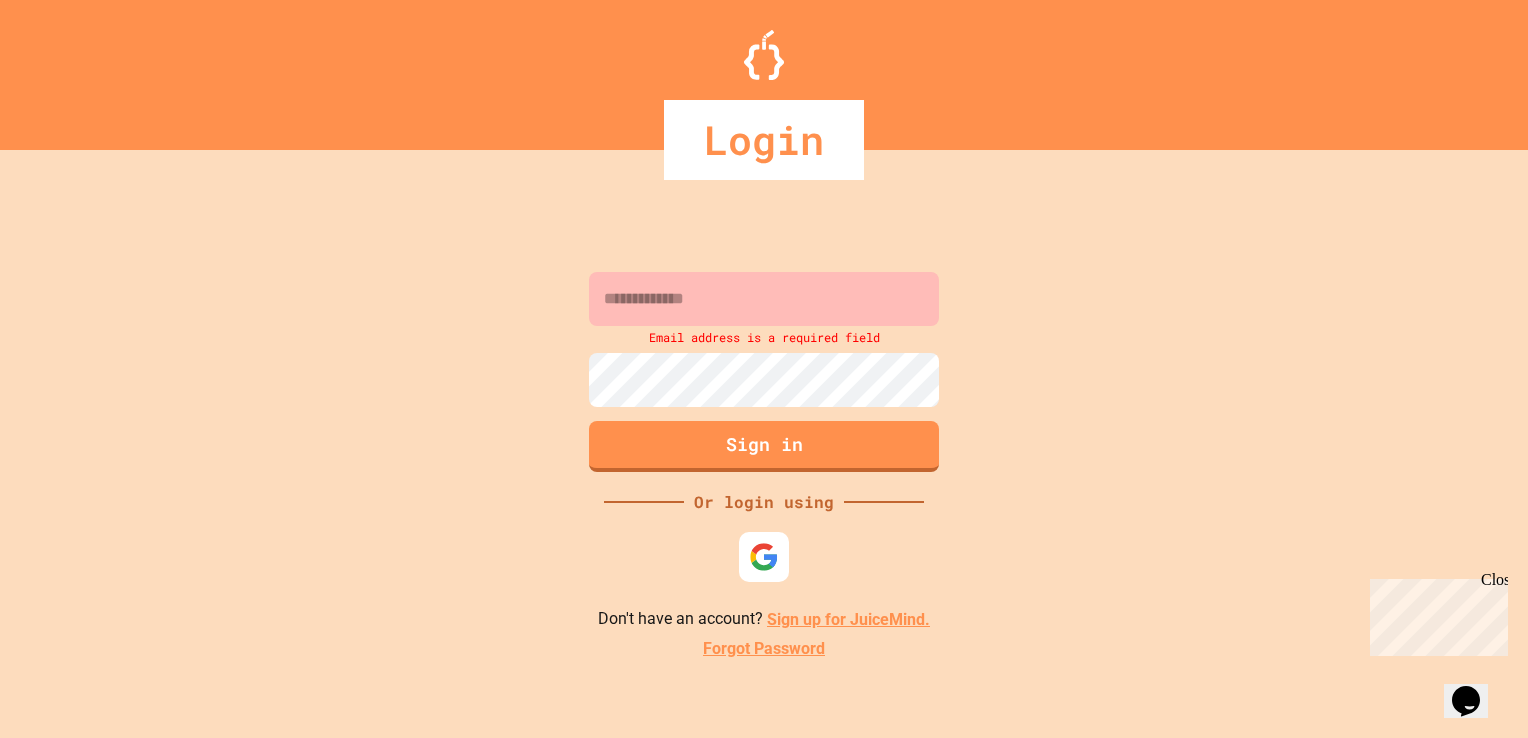 type on "*" 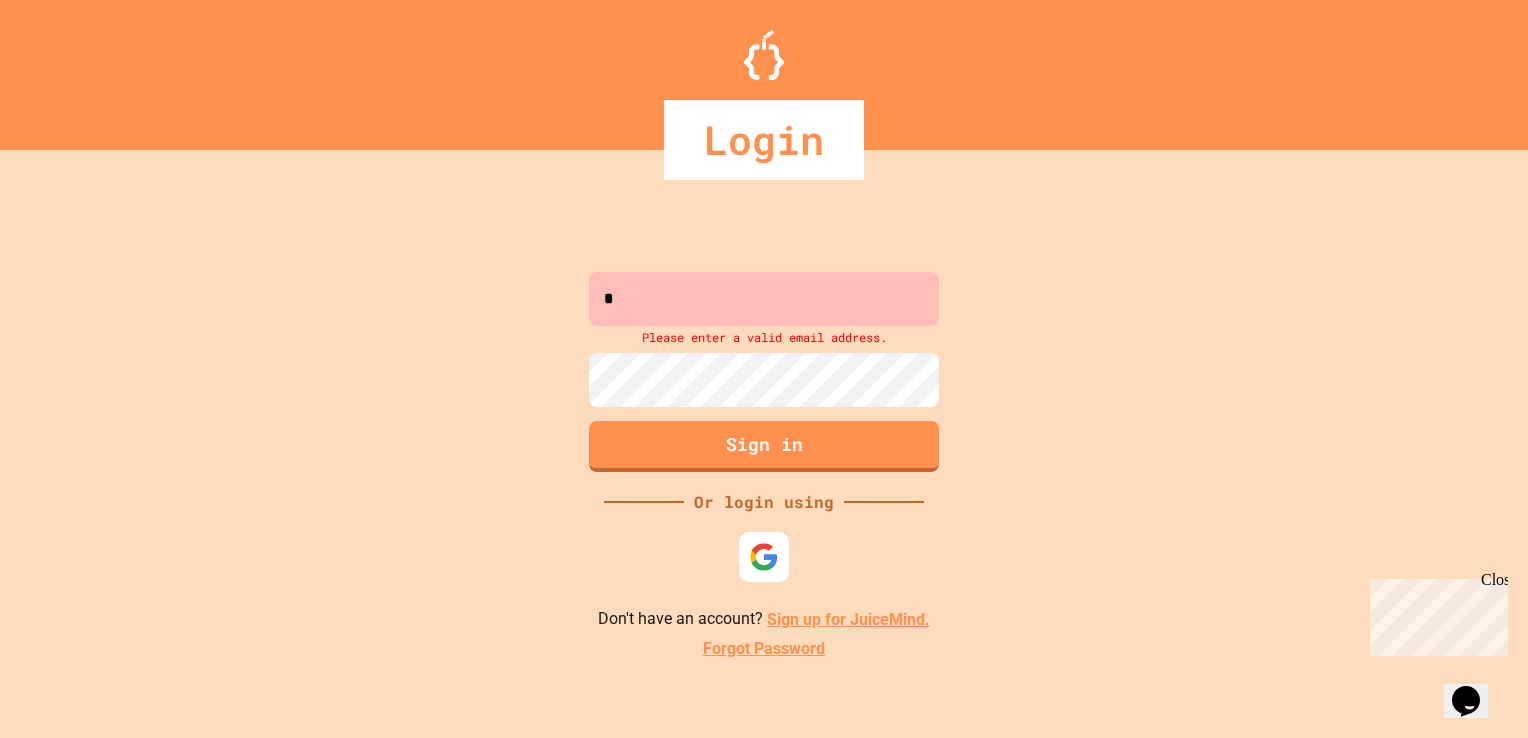 type 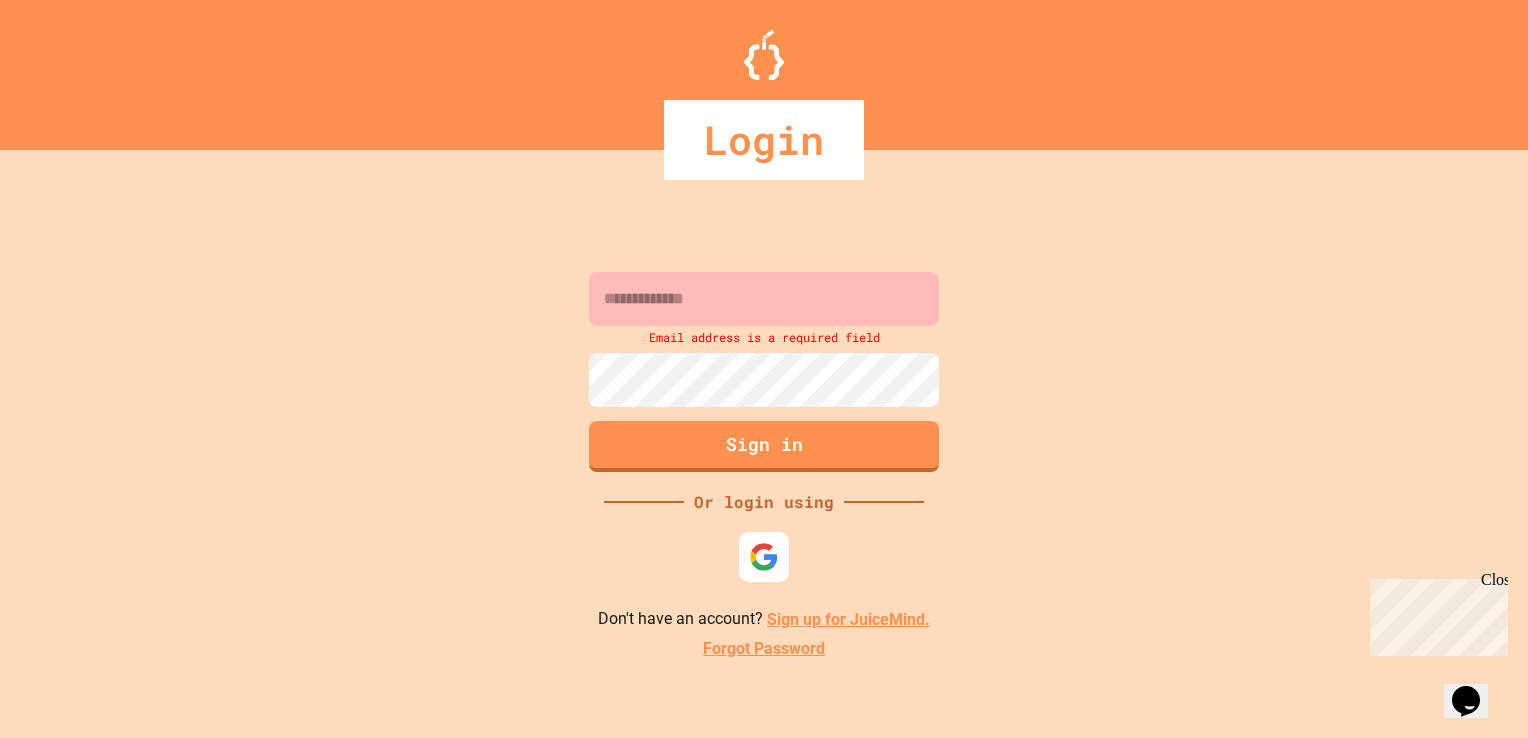 click at bounding box center (764, 299) 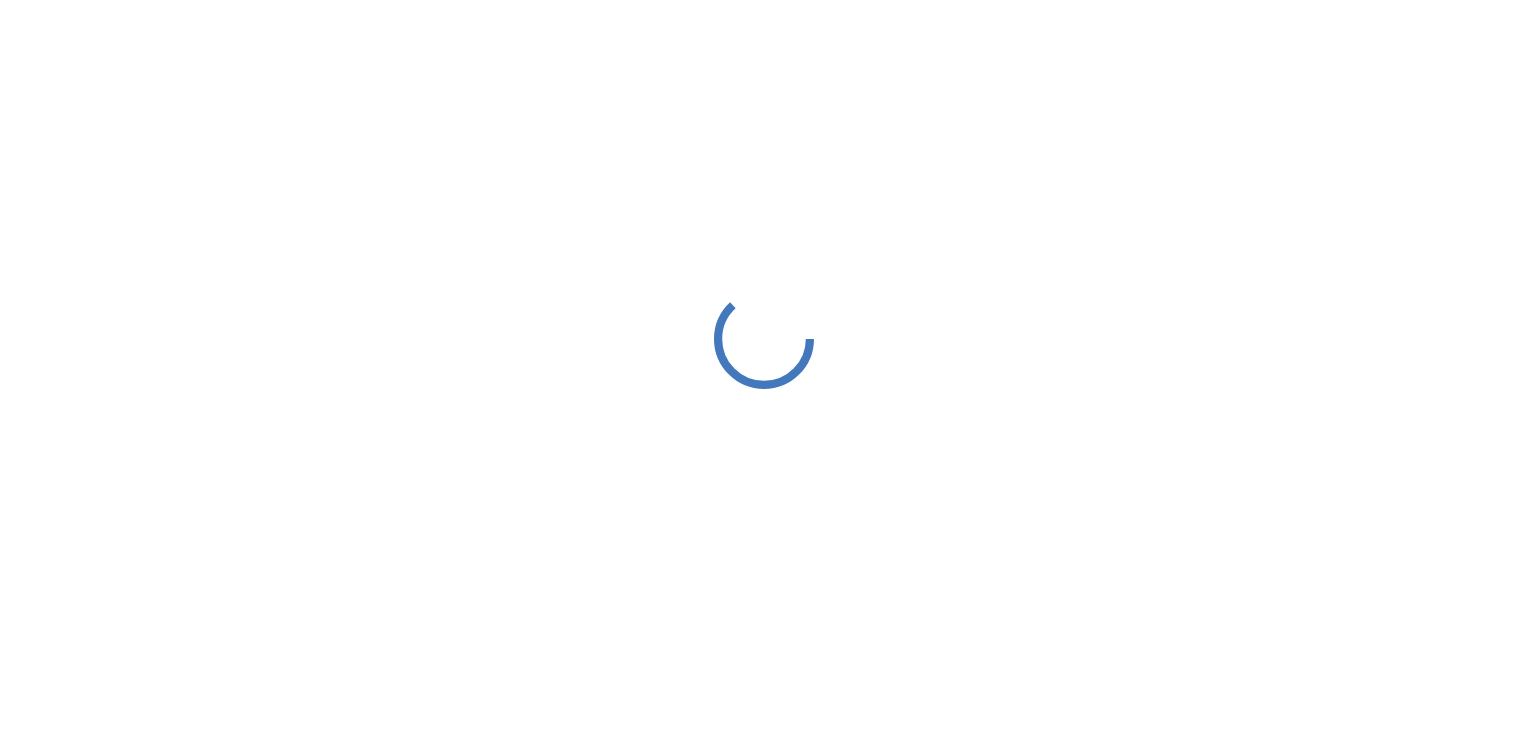 scroll, scrollTop: 0, scrollLeft: 0, axis: both 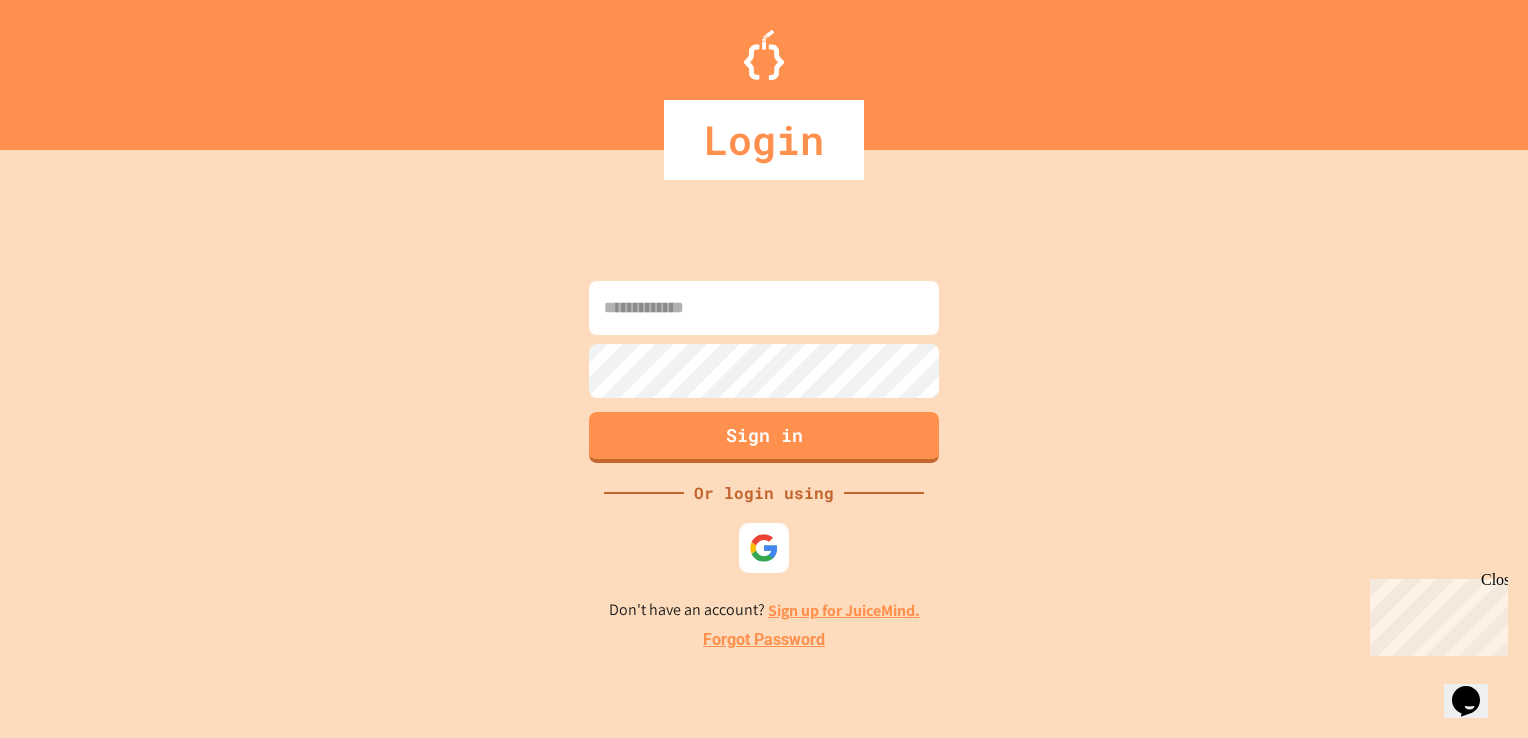 click at bounding box center (764, 308) 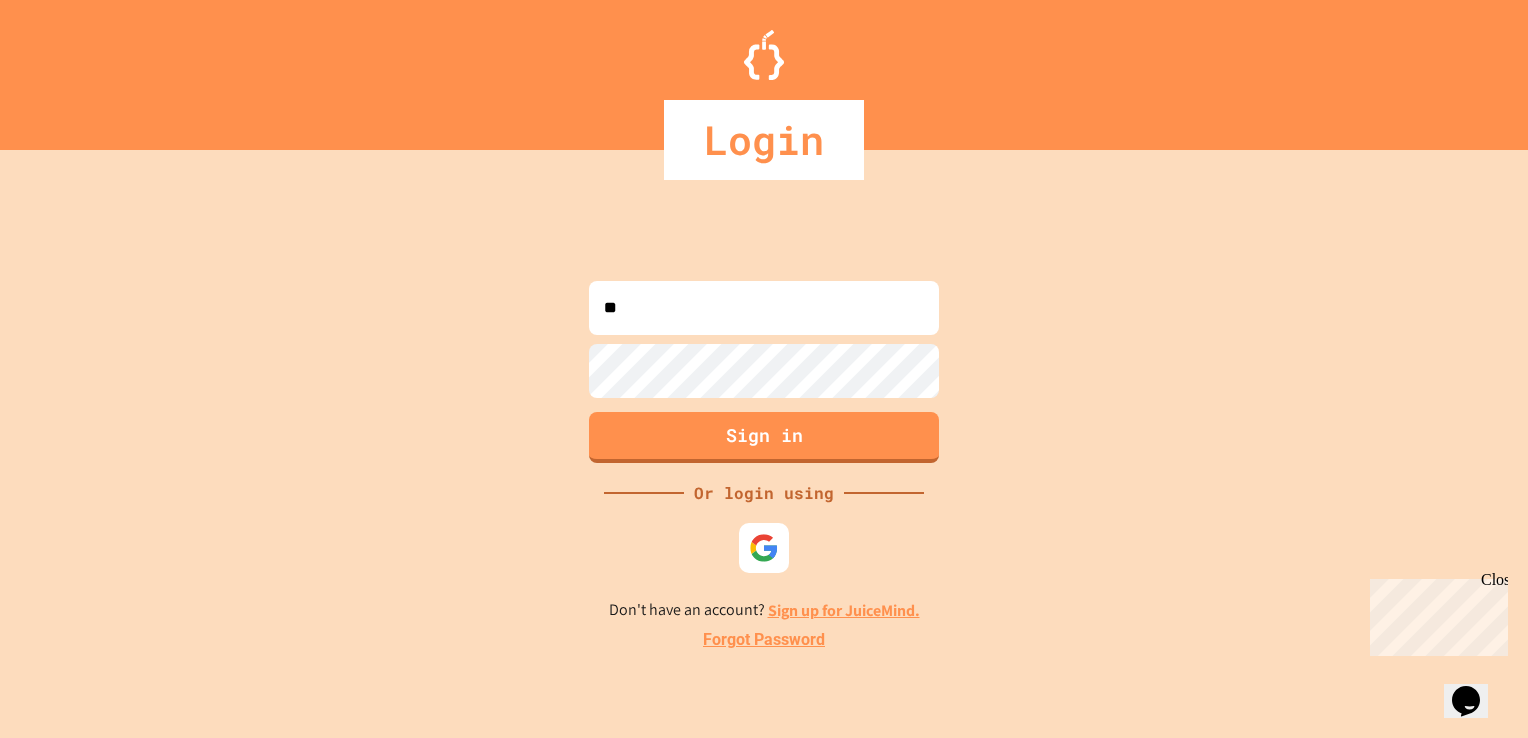 type on "*" 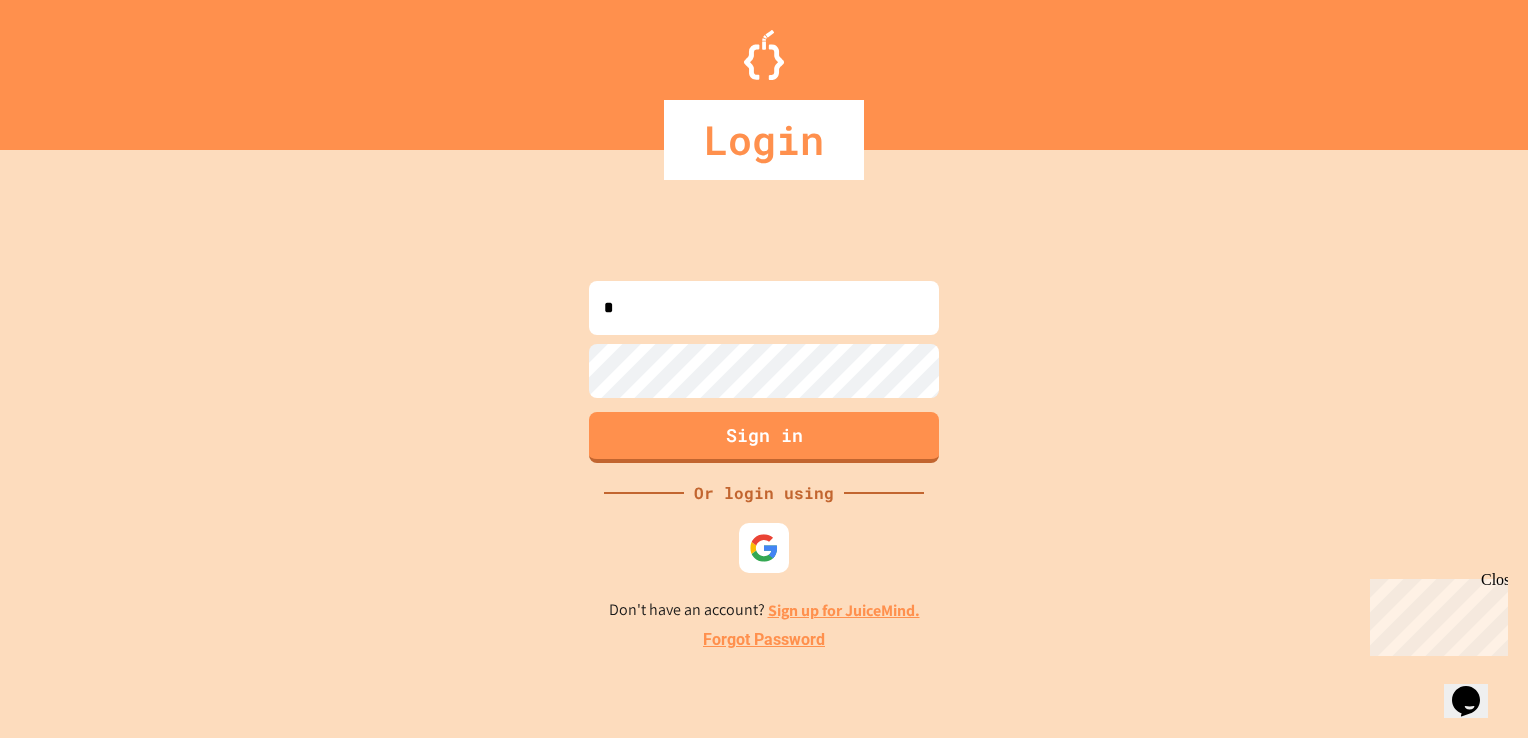 type 